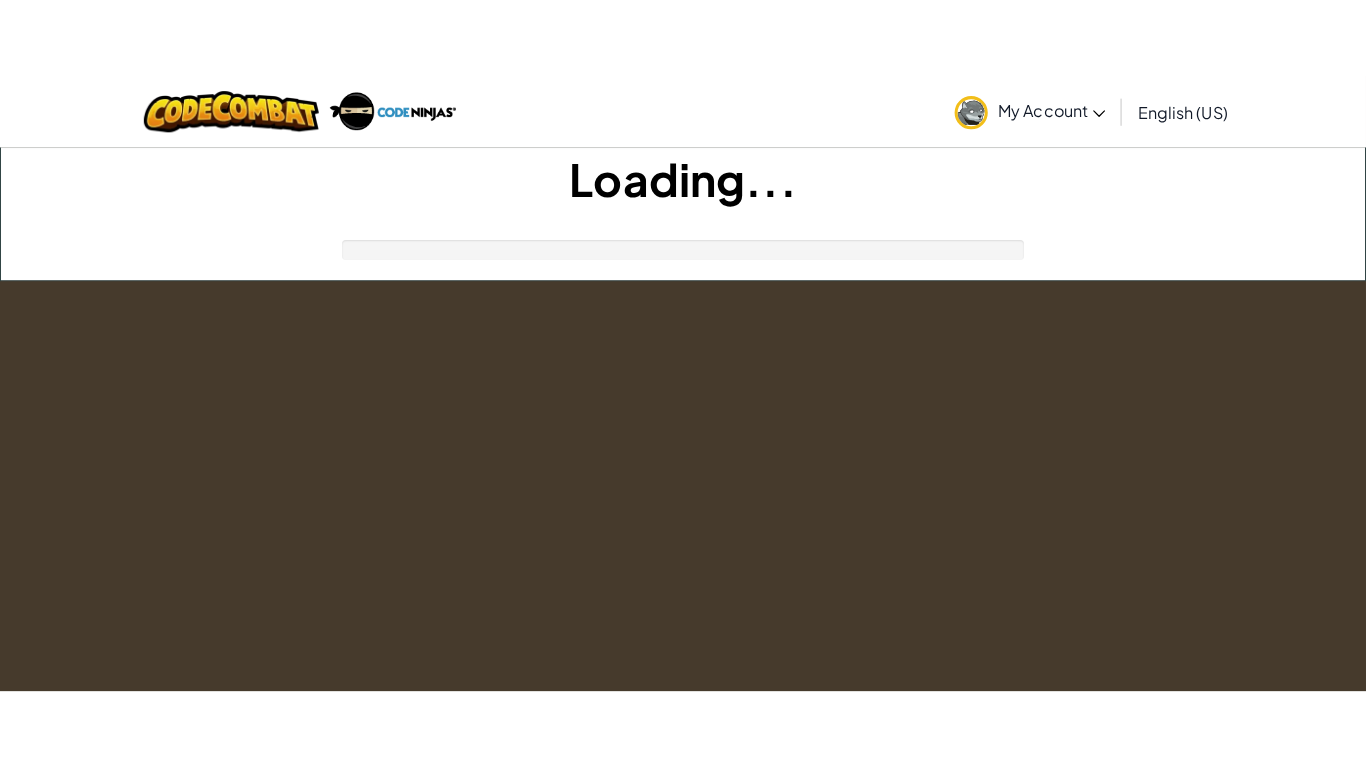scroll, scrollTop: 0, scrollLeft: 0, axis: both 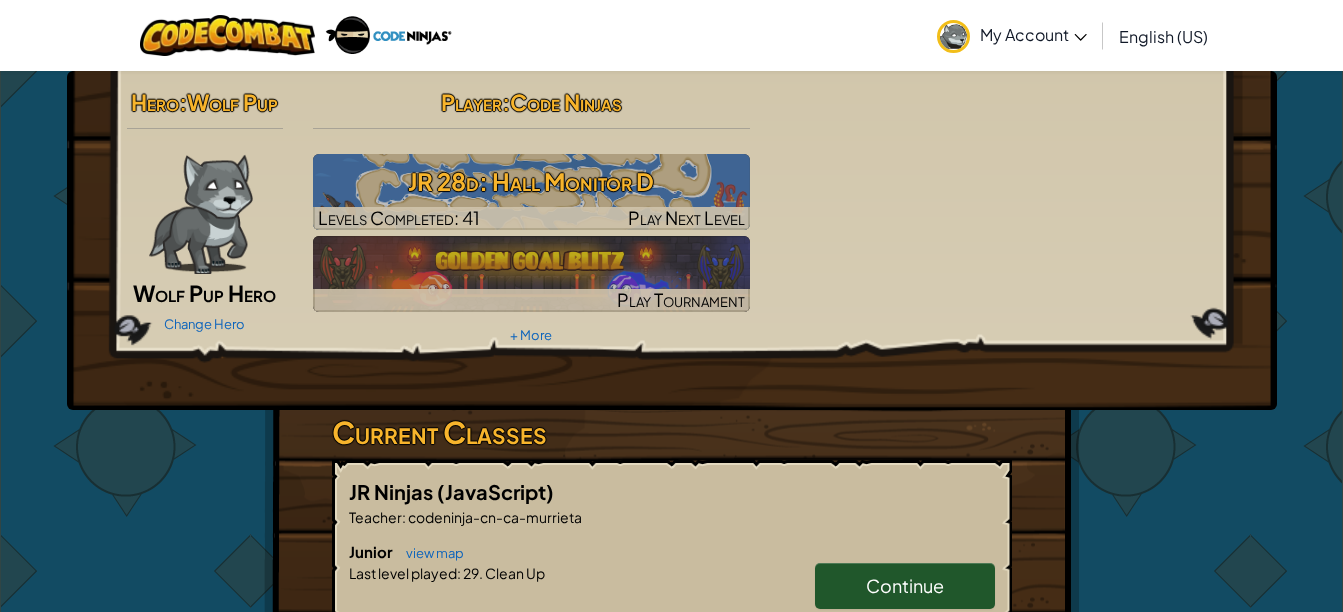 click on "Hero : [NAME] [NAME] Hero Change Hero Player : Code Ninjas JR 28d: Hall Monitor D Levels Completed: 41 Play Next Level Play Tournament + More" at bounding box center (672, 215) 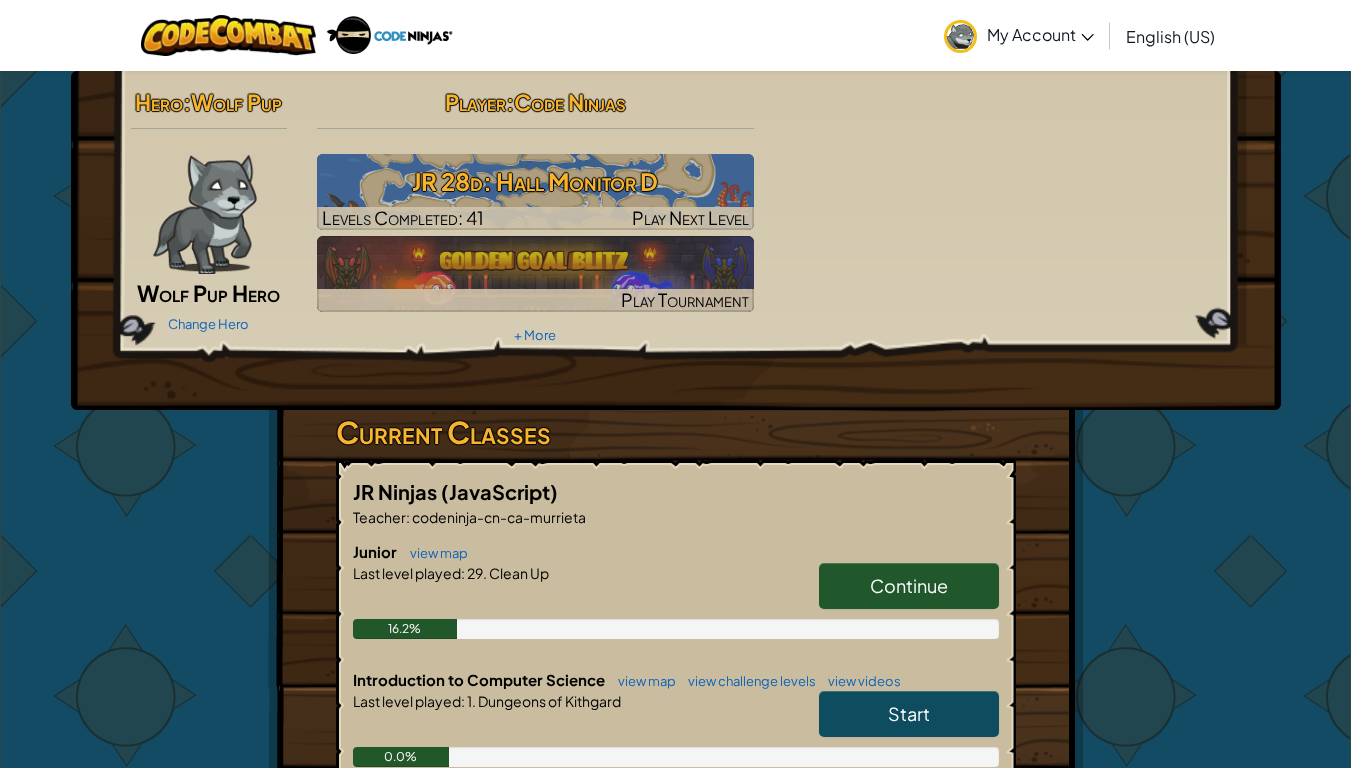 click on "Continue" at bounding box center (909, 586) 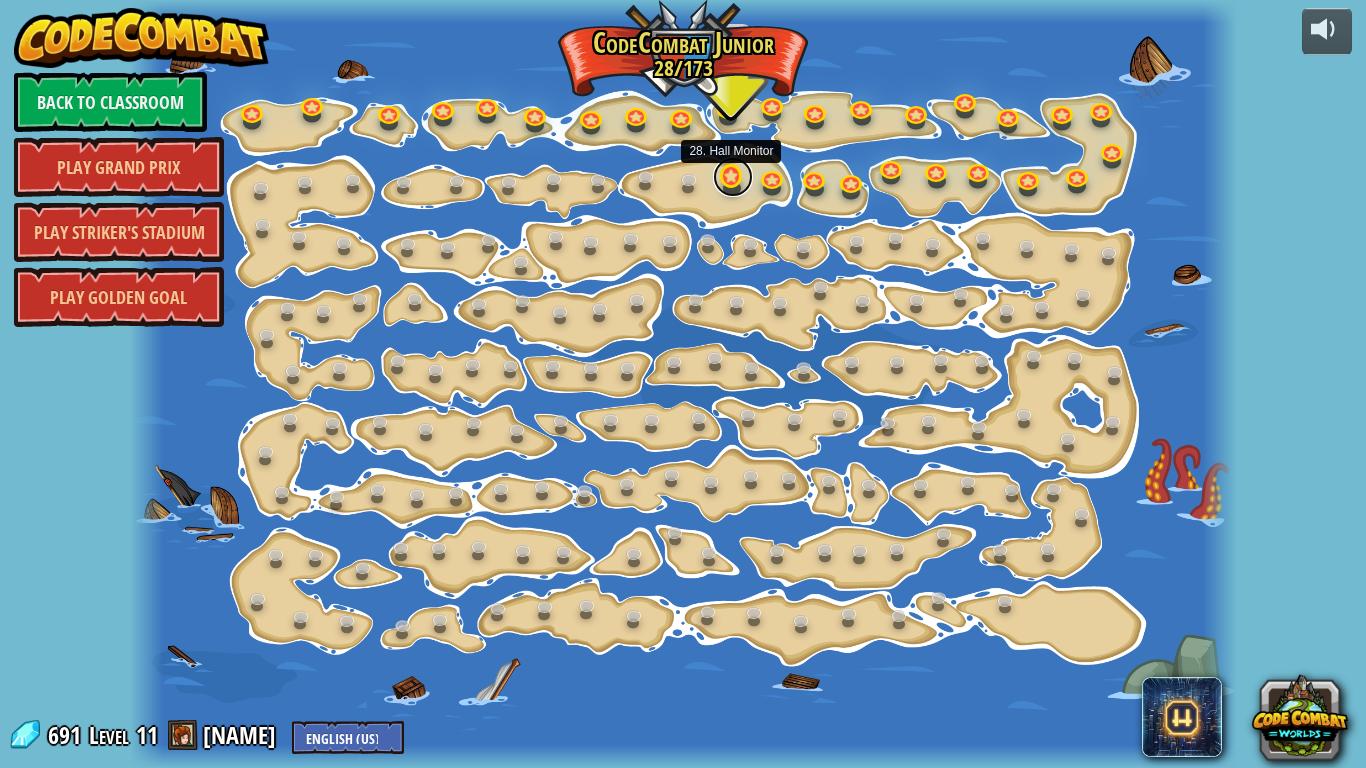 click at bounding box center (733, 177) 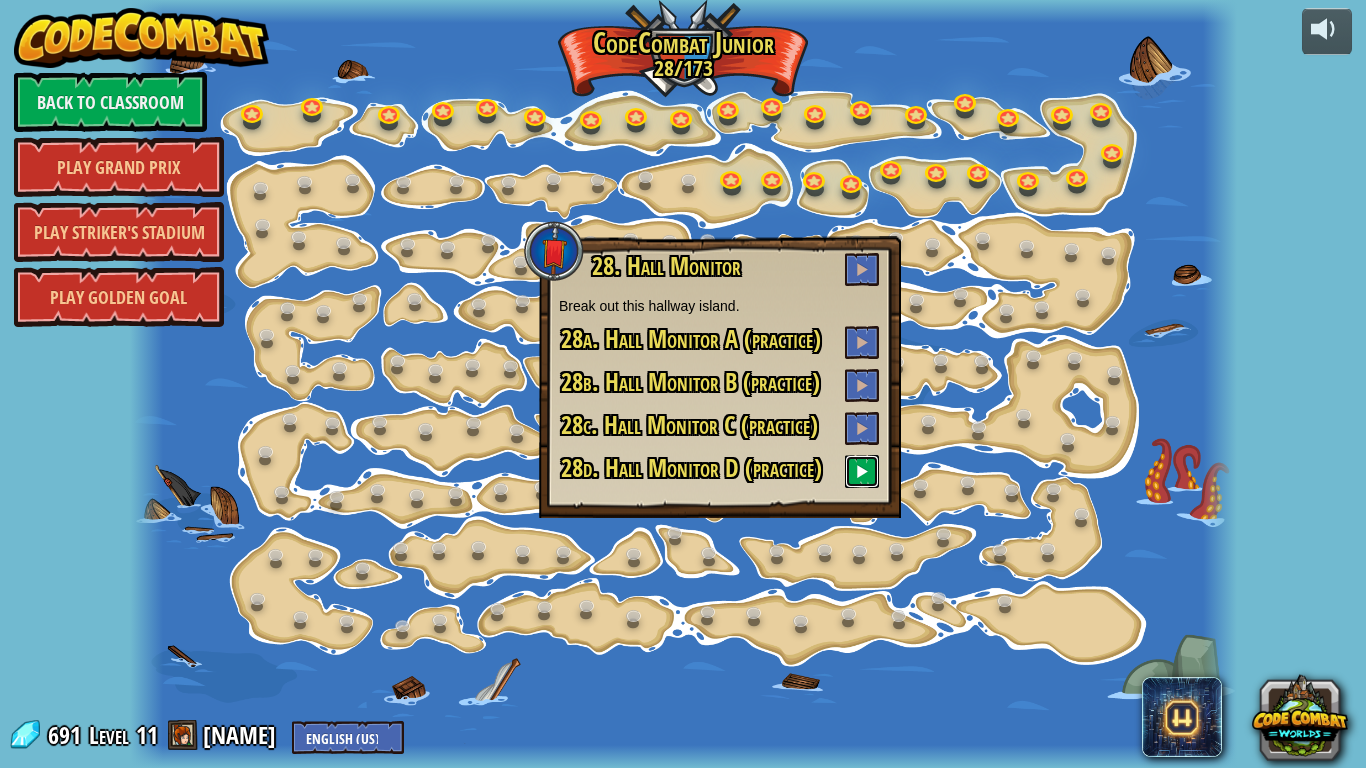 click at bounding box center (862, 471) 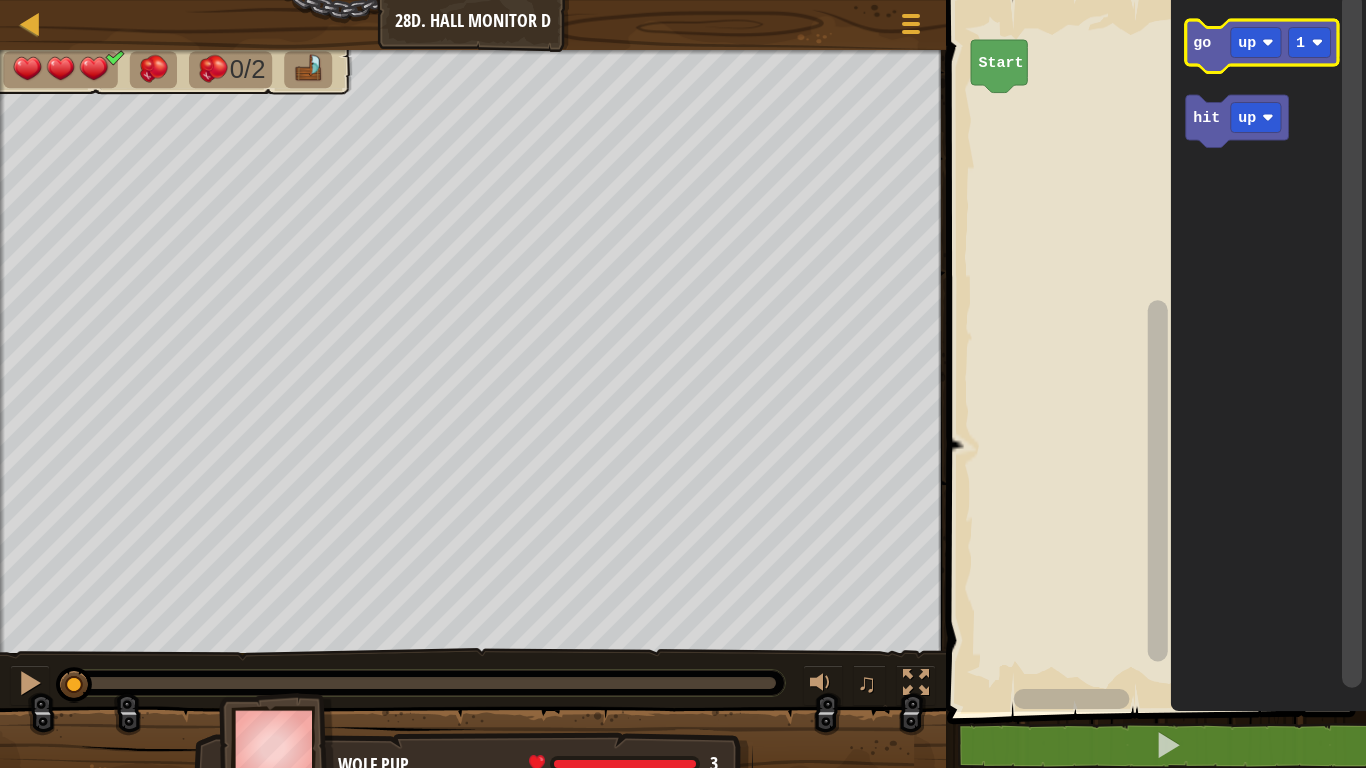 click on "go" 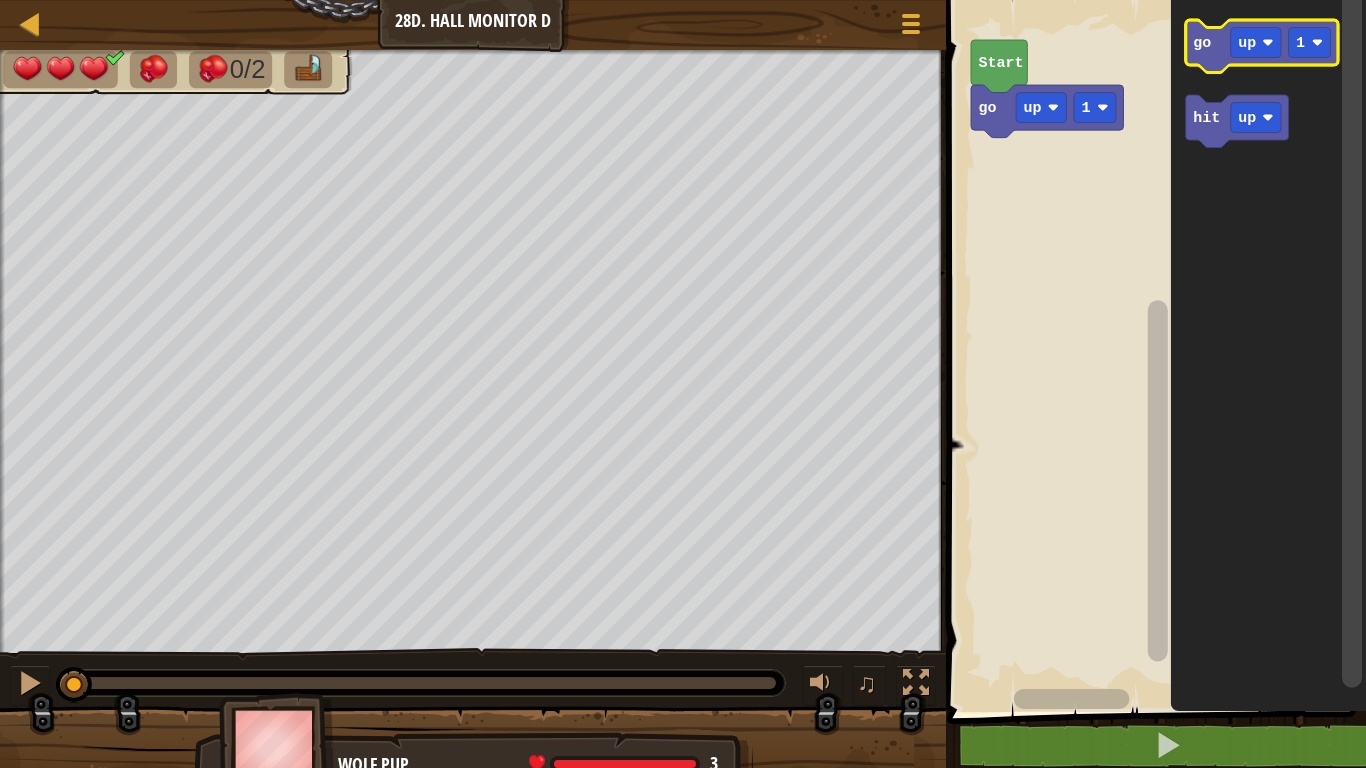 click on "go" 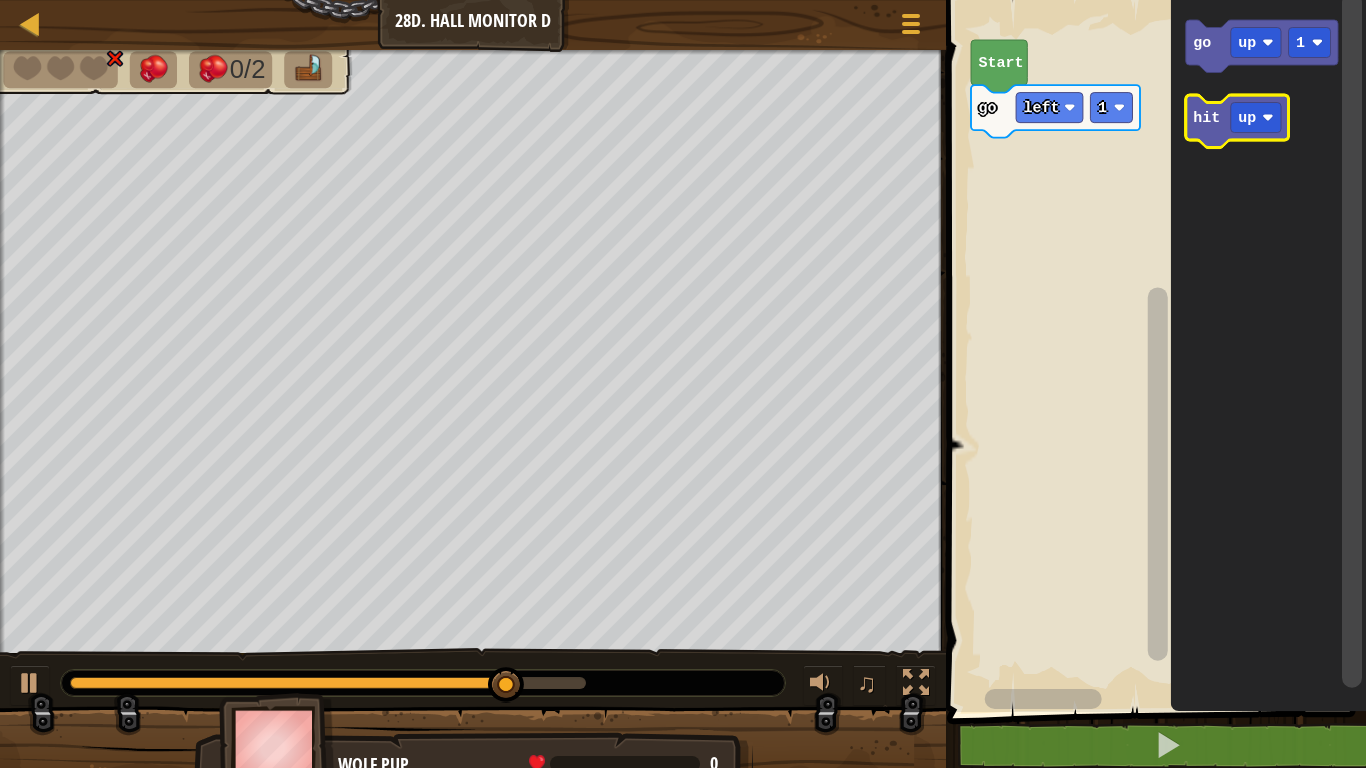 click 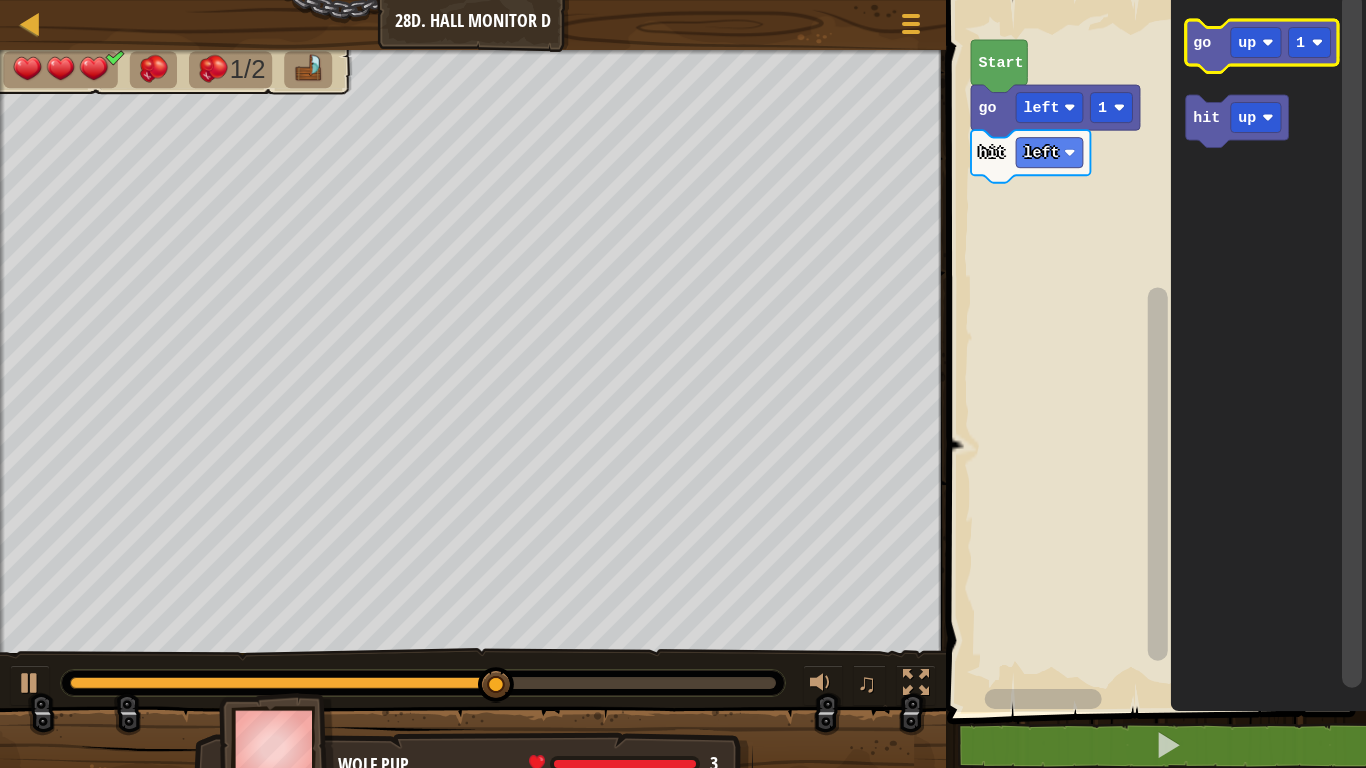 click on "go" 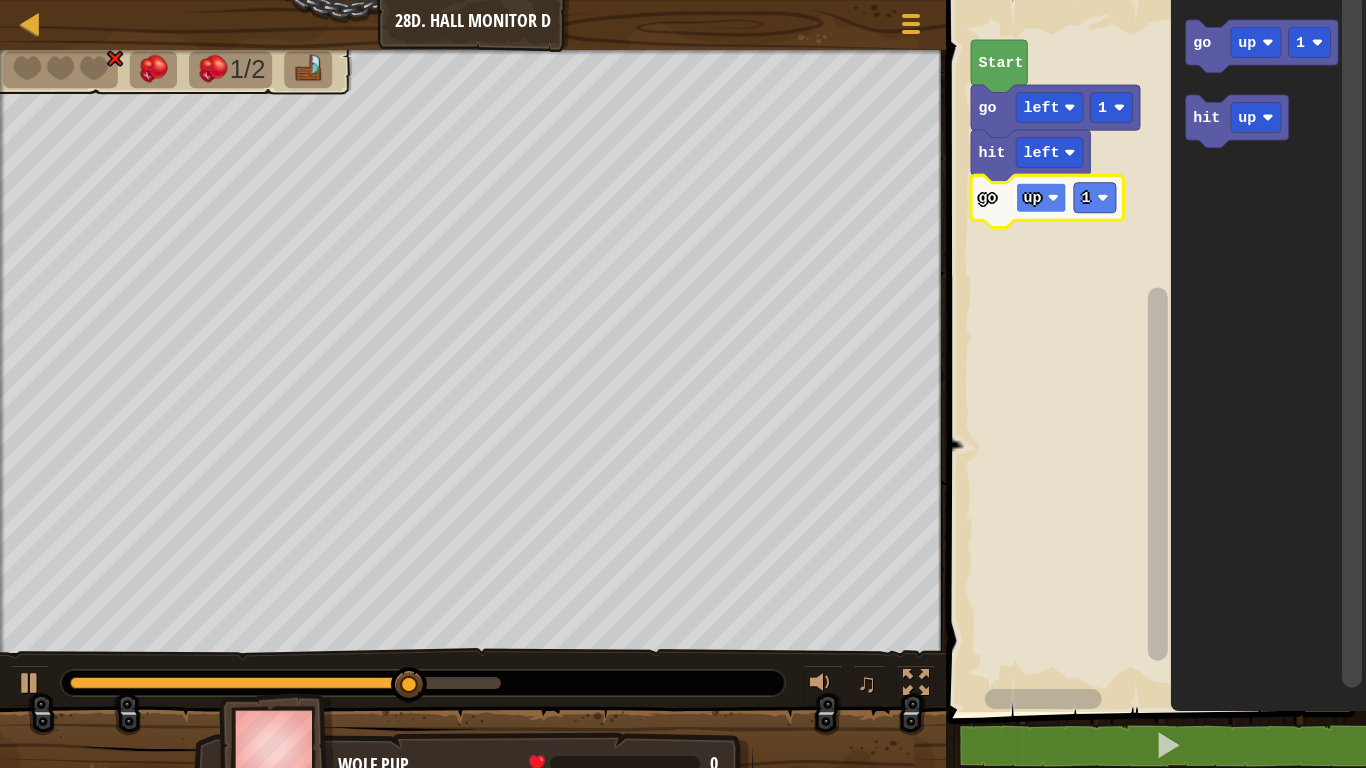 click 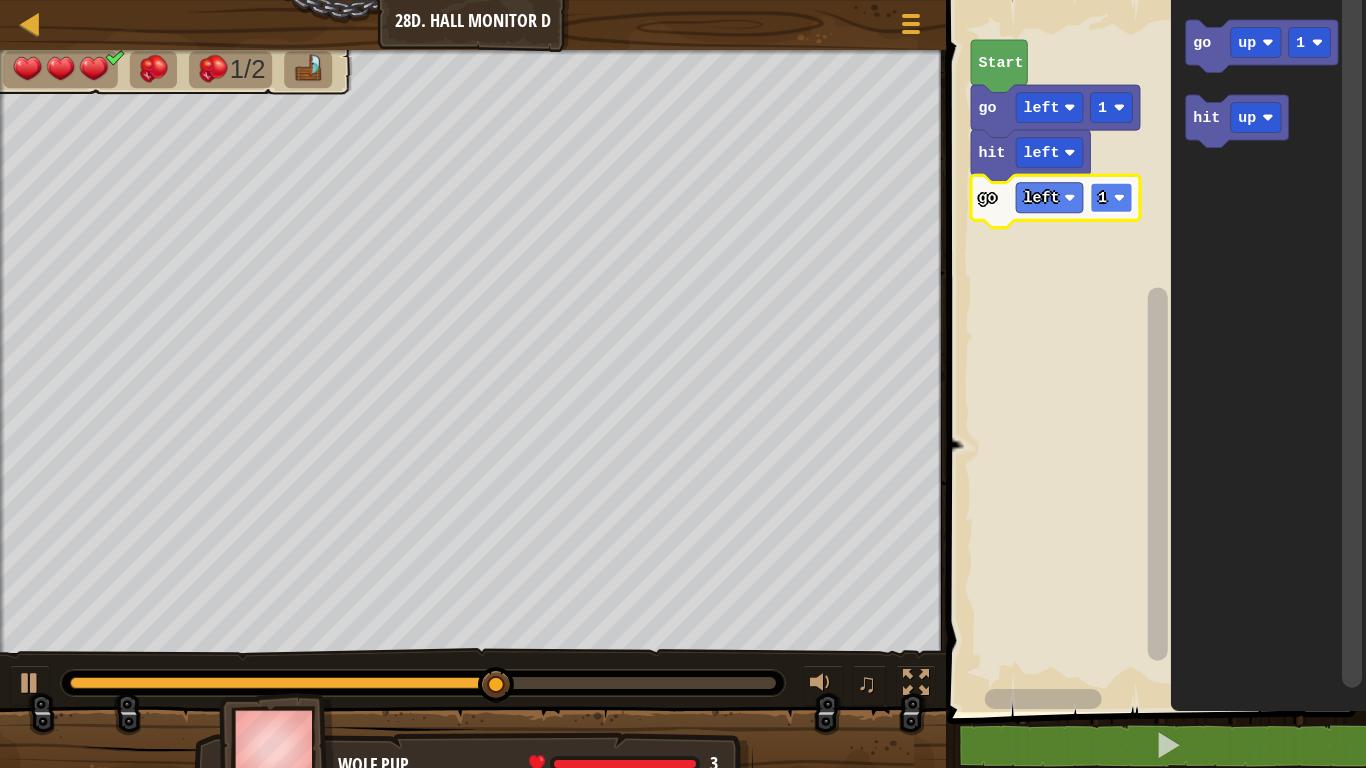 click 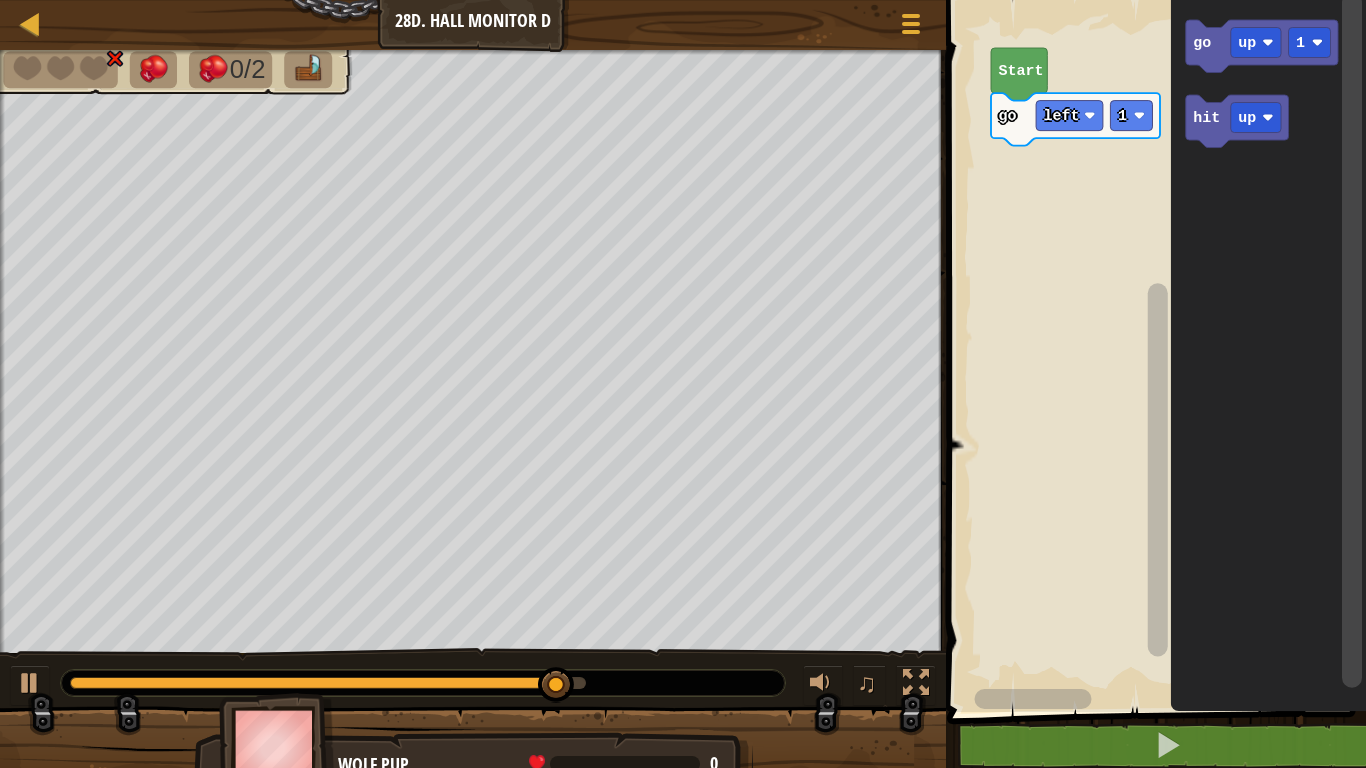 click 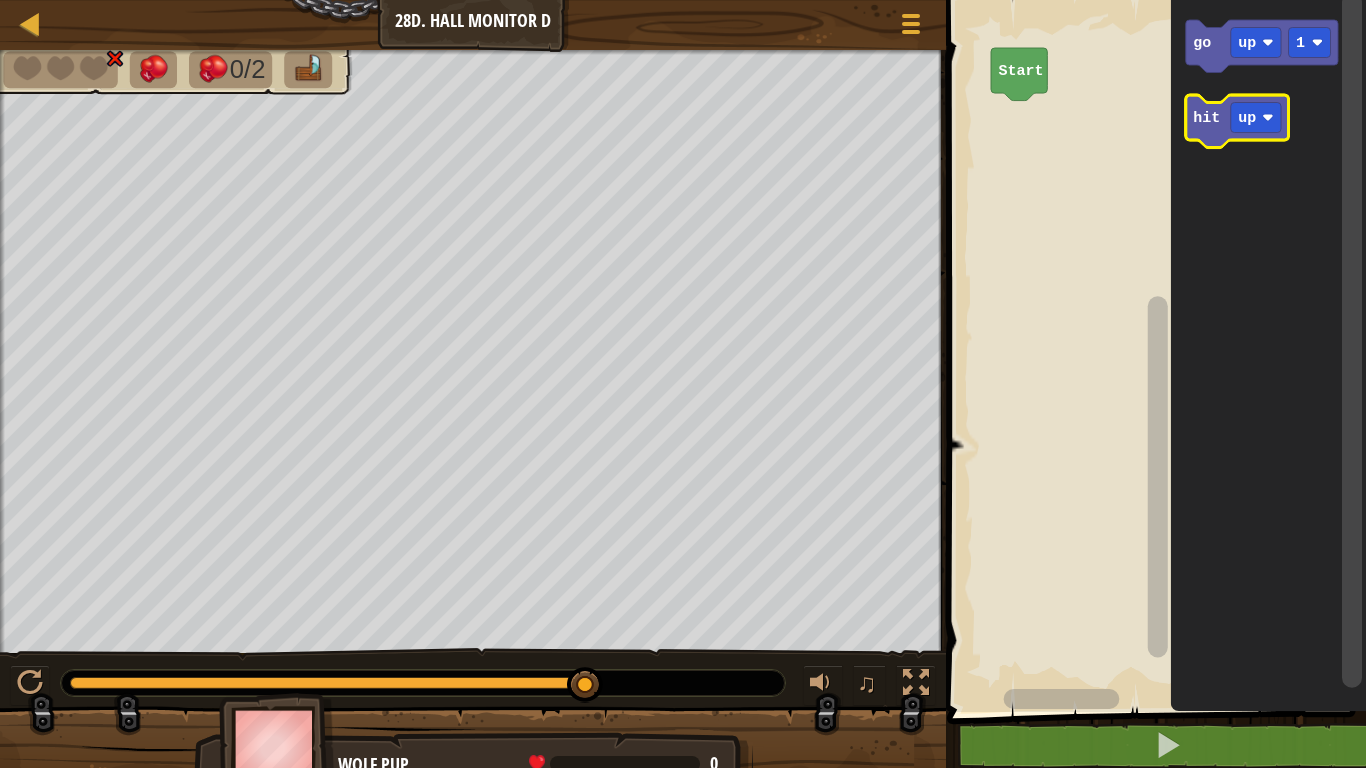 click 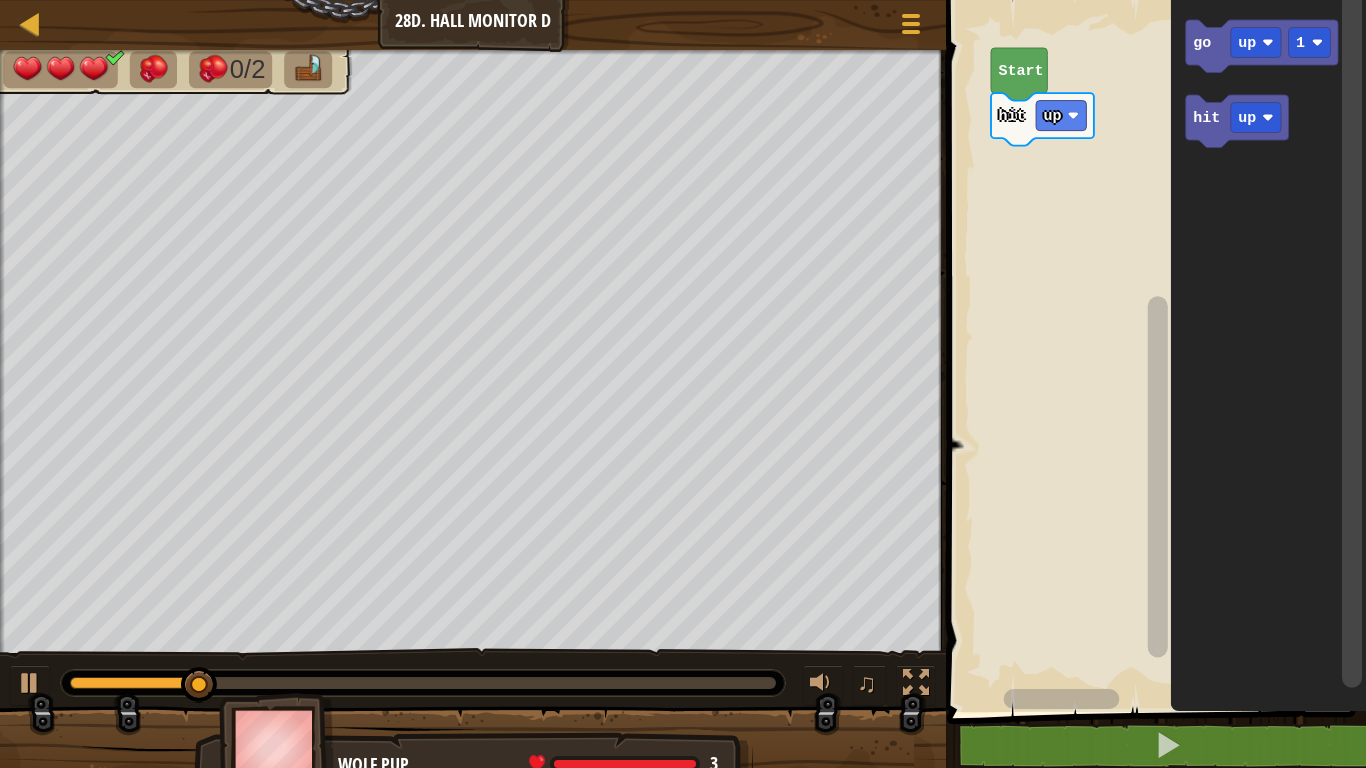 click 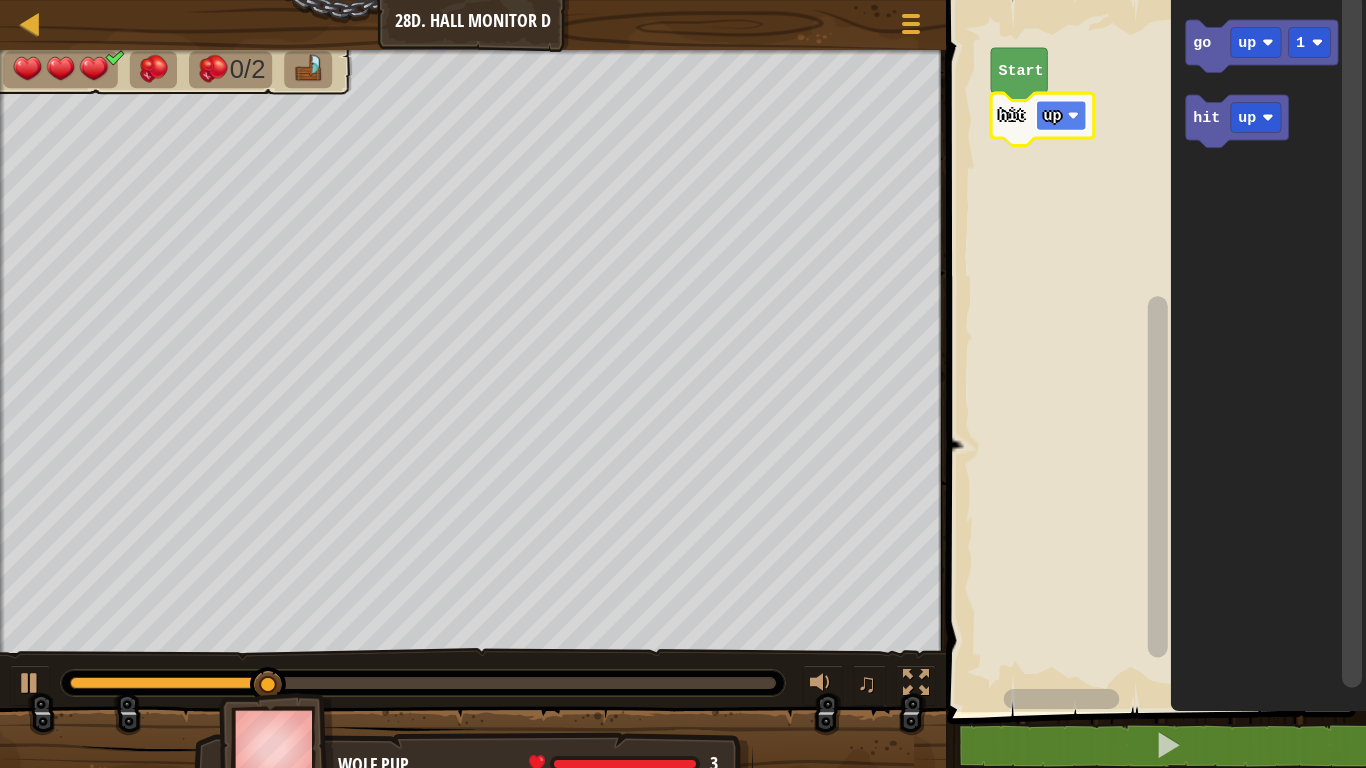 click on "up" 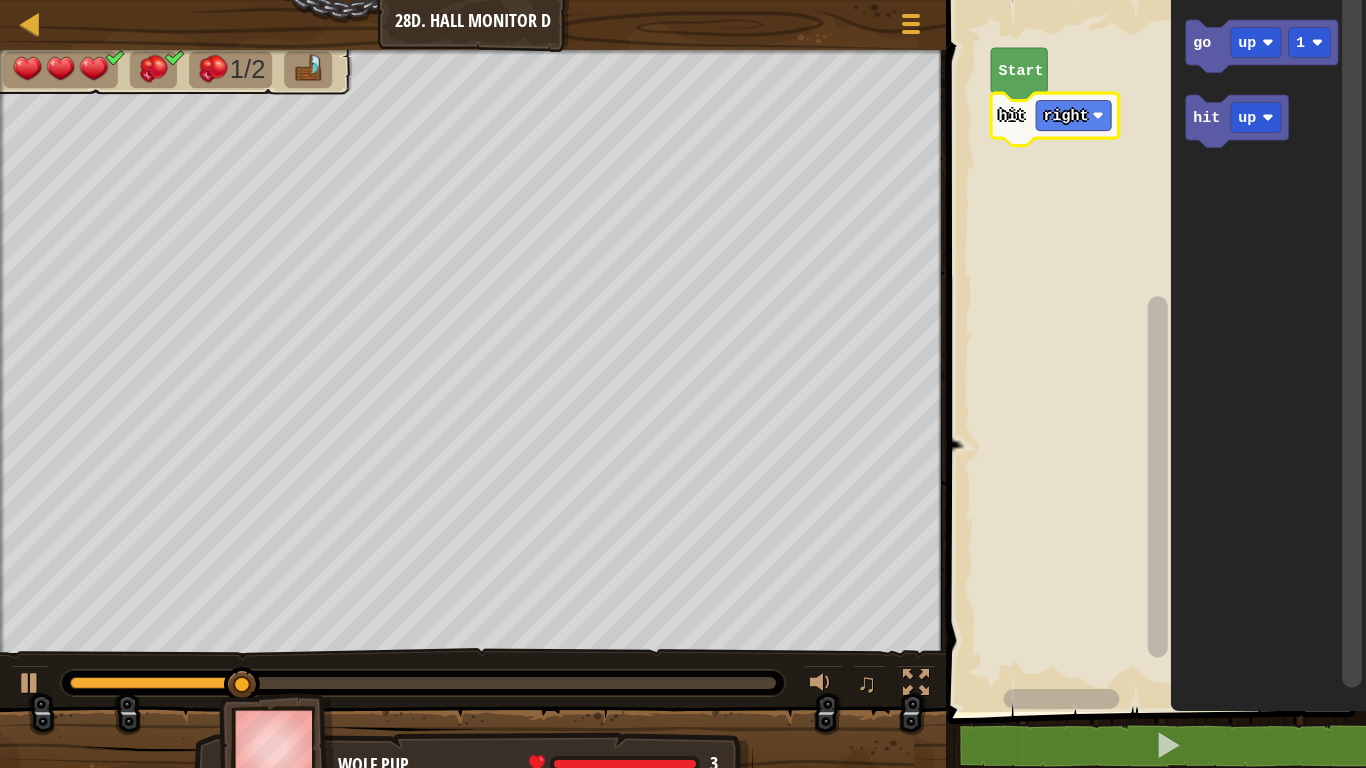 click on "go" 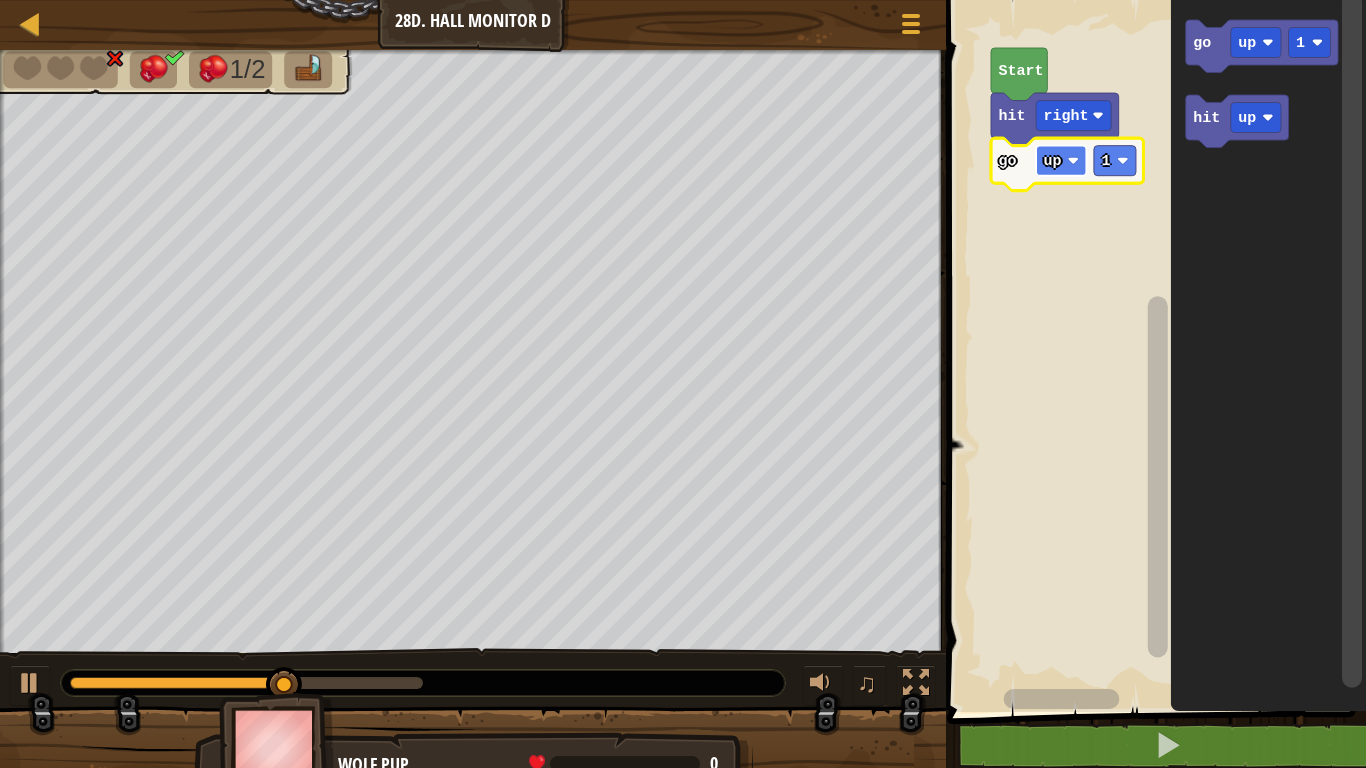 click 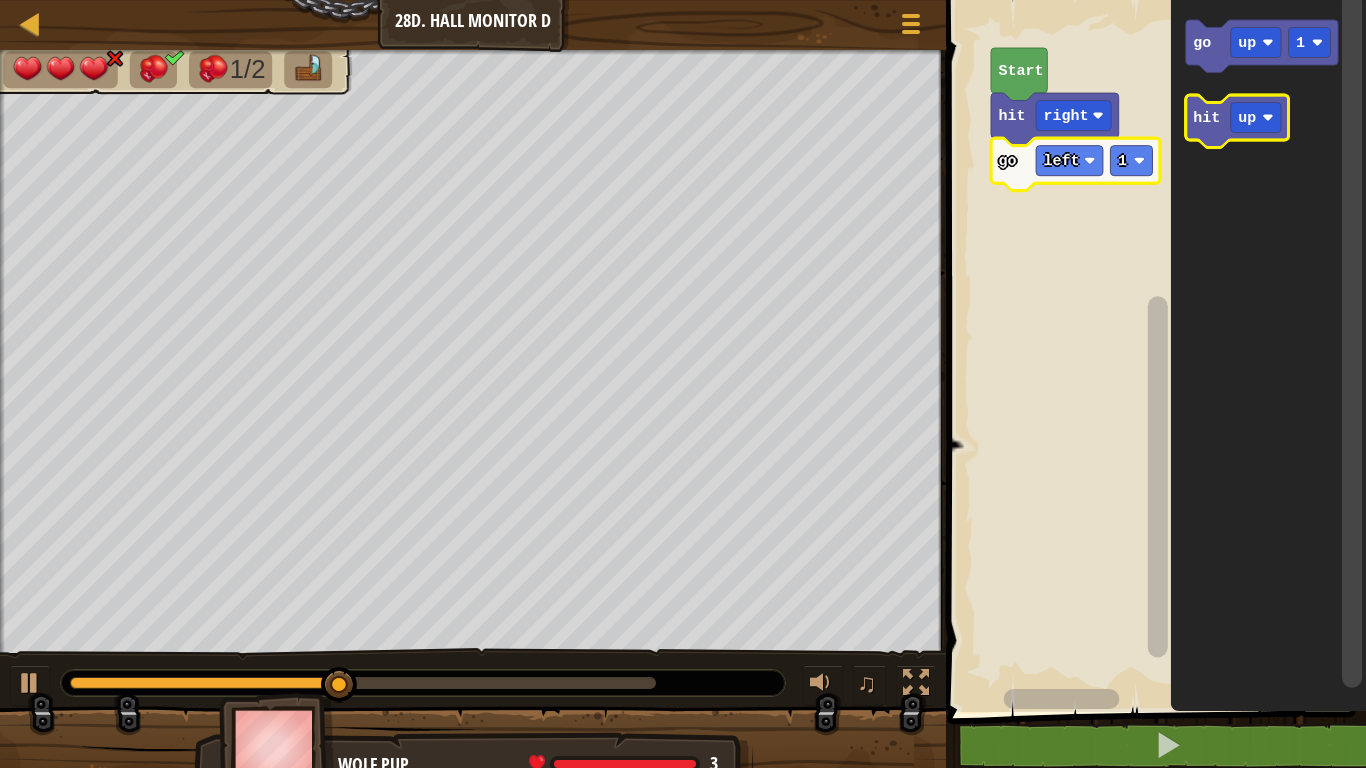 click on "hit" 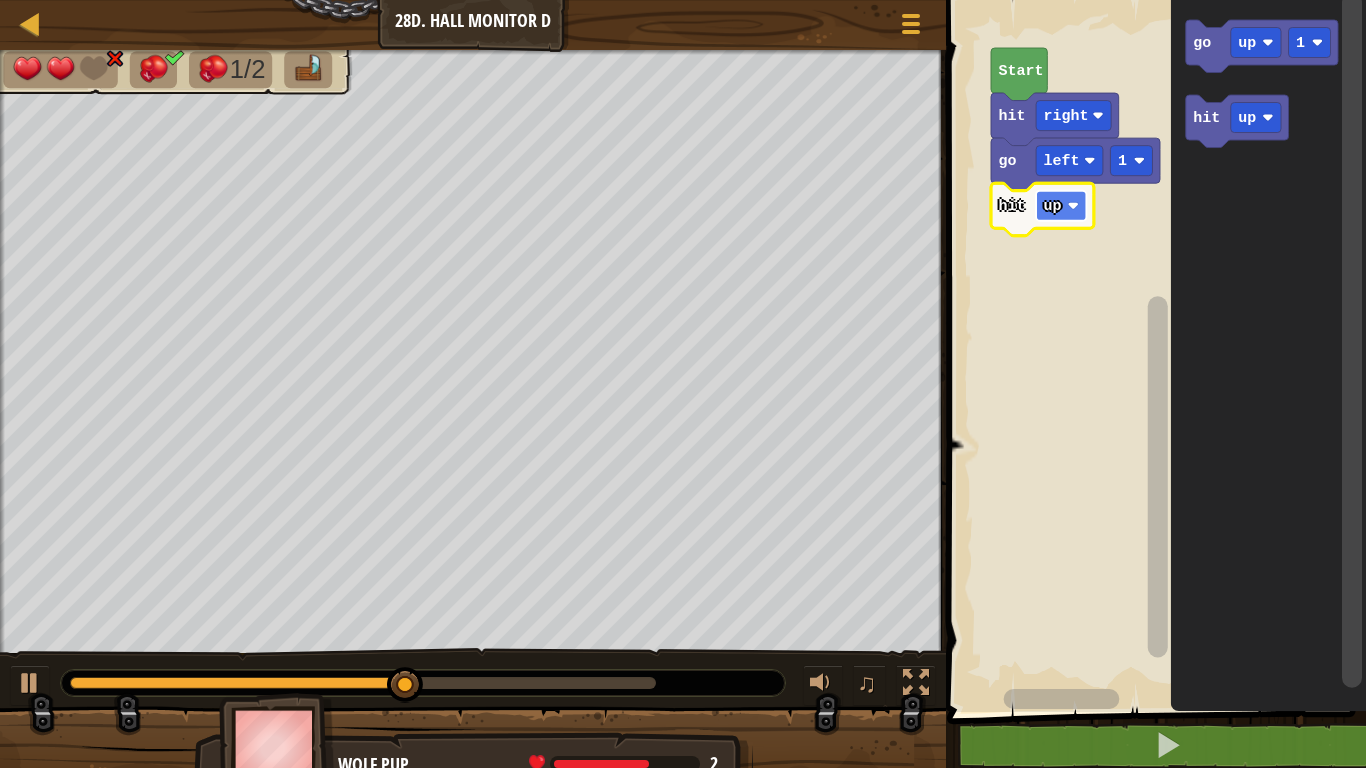 click 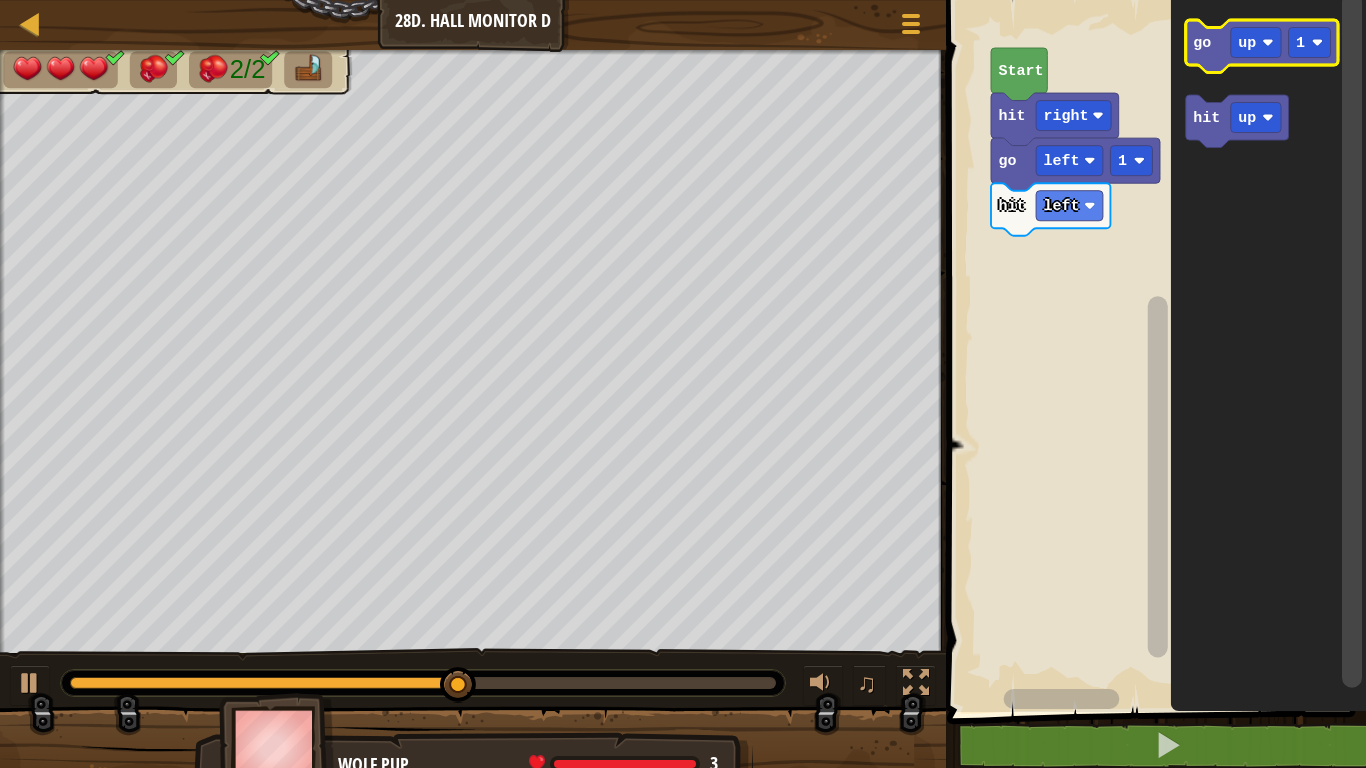 click on "go" 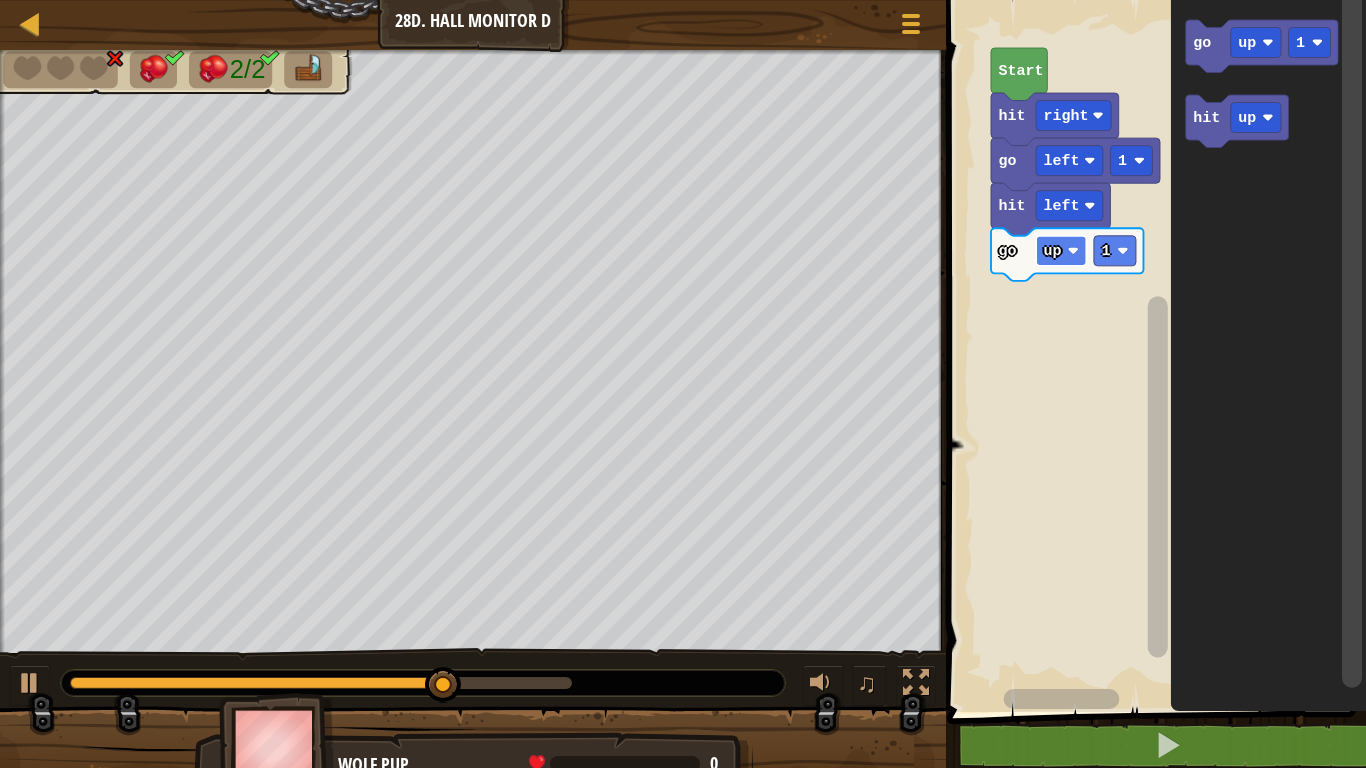 click 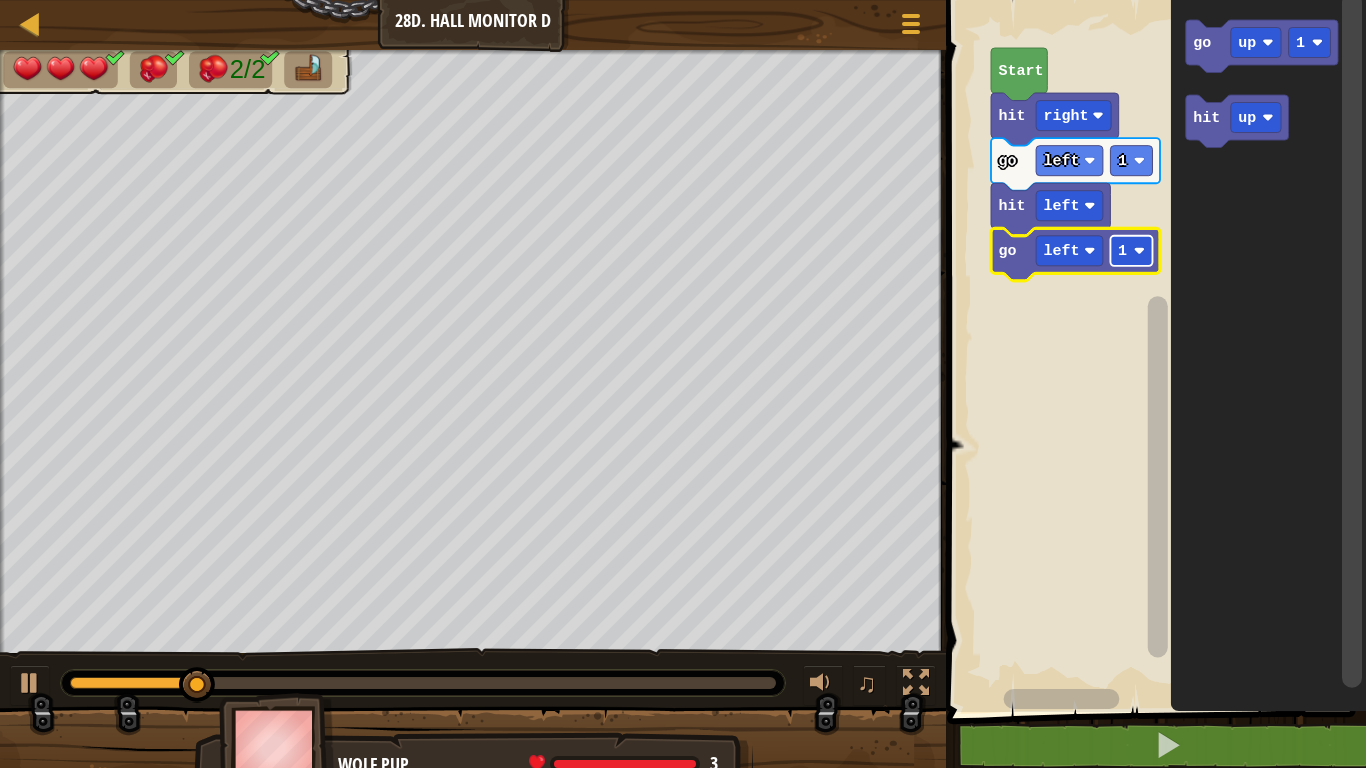 click 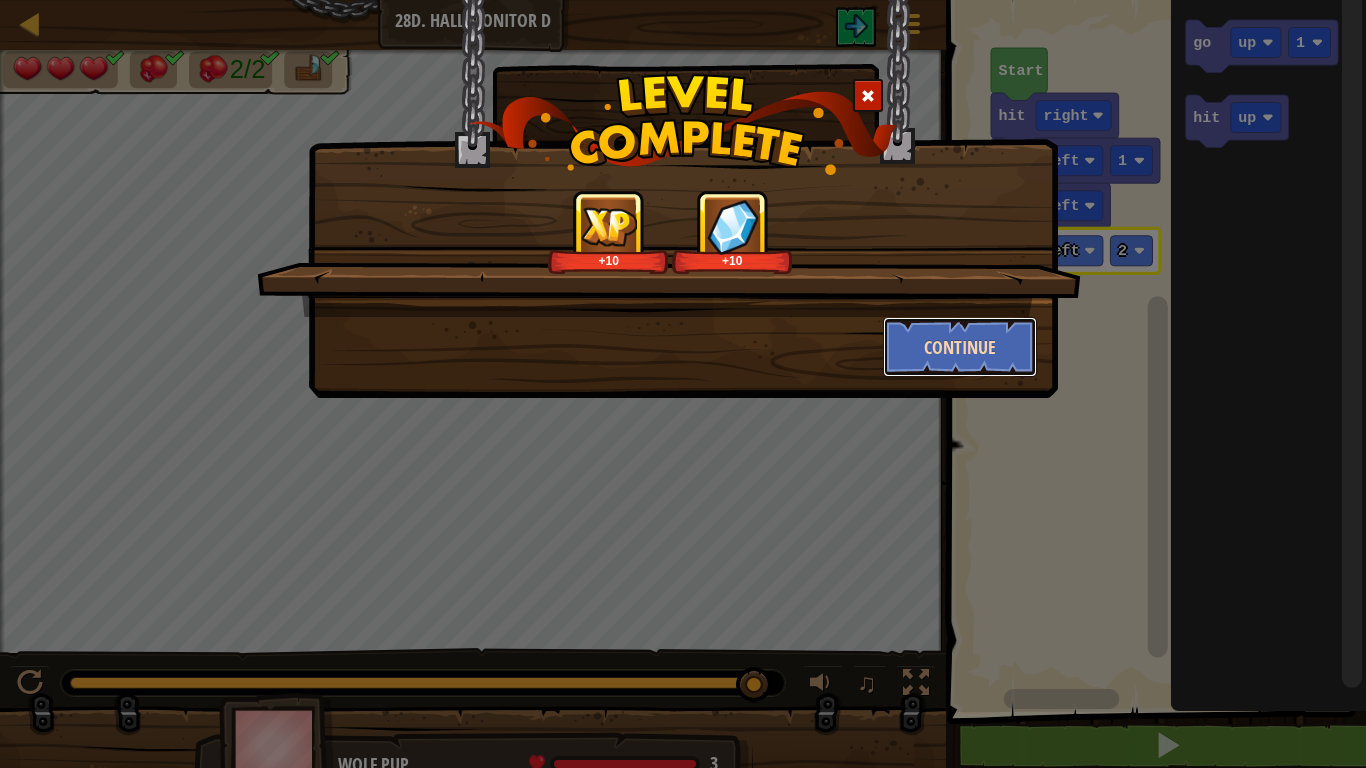 click on "Continue" at bounding box center (960, 347) 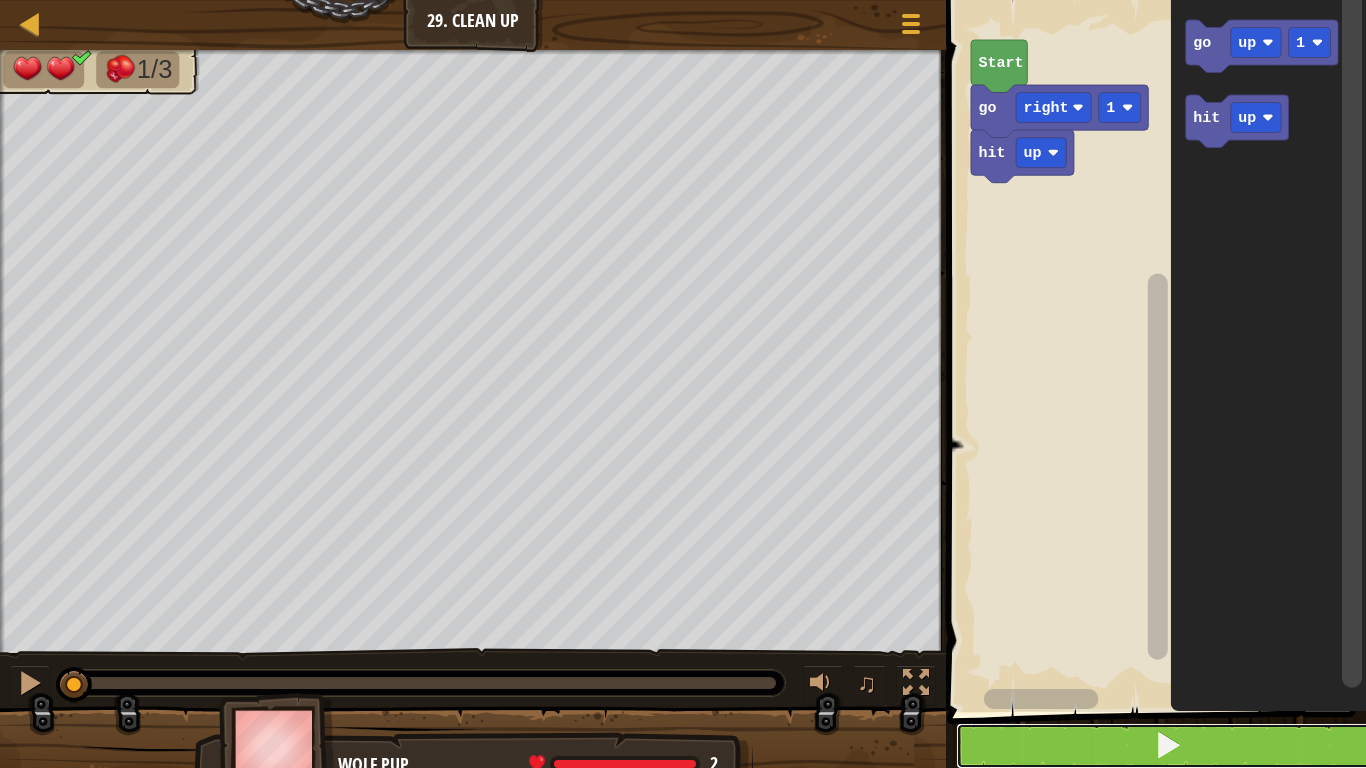 click at bounding box center [1169, 746] 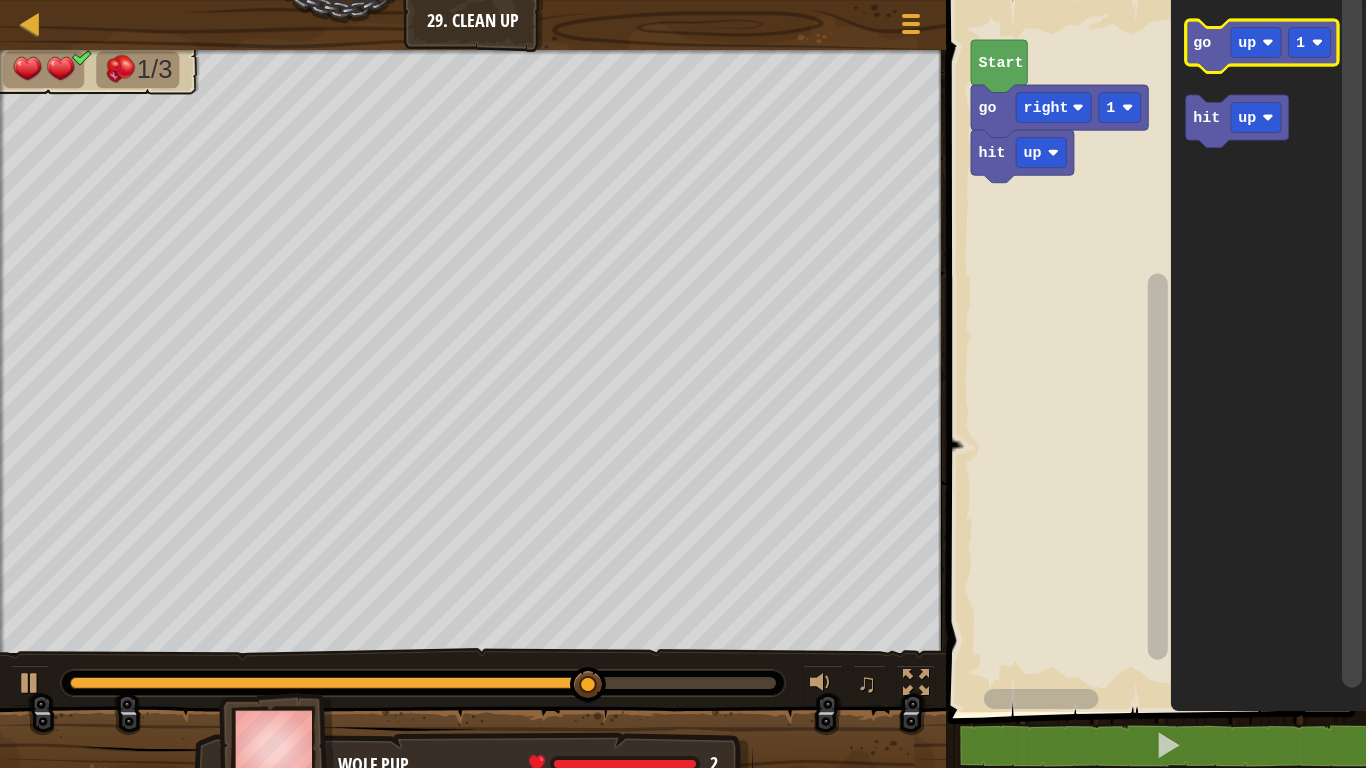 click on "go" 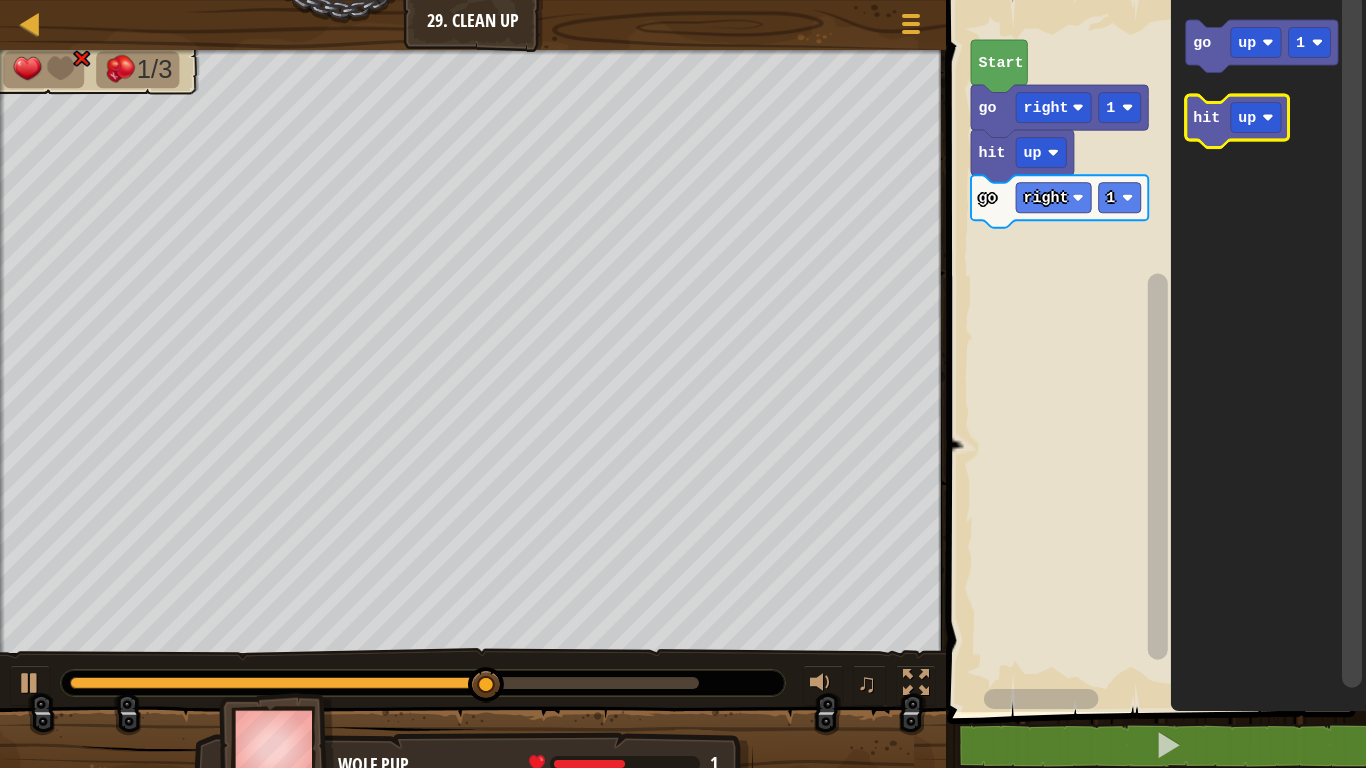 click on "hit" 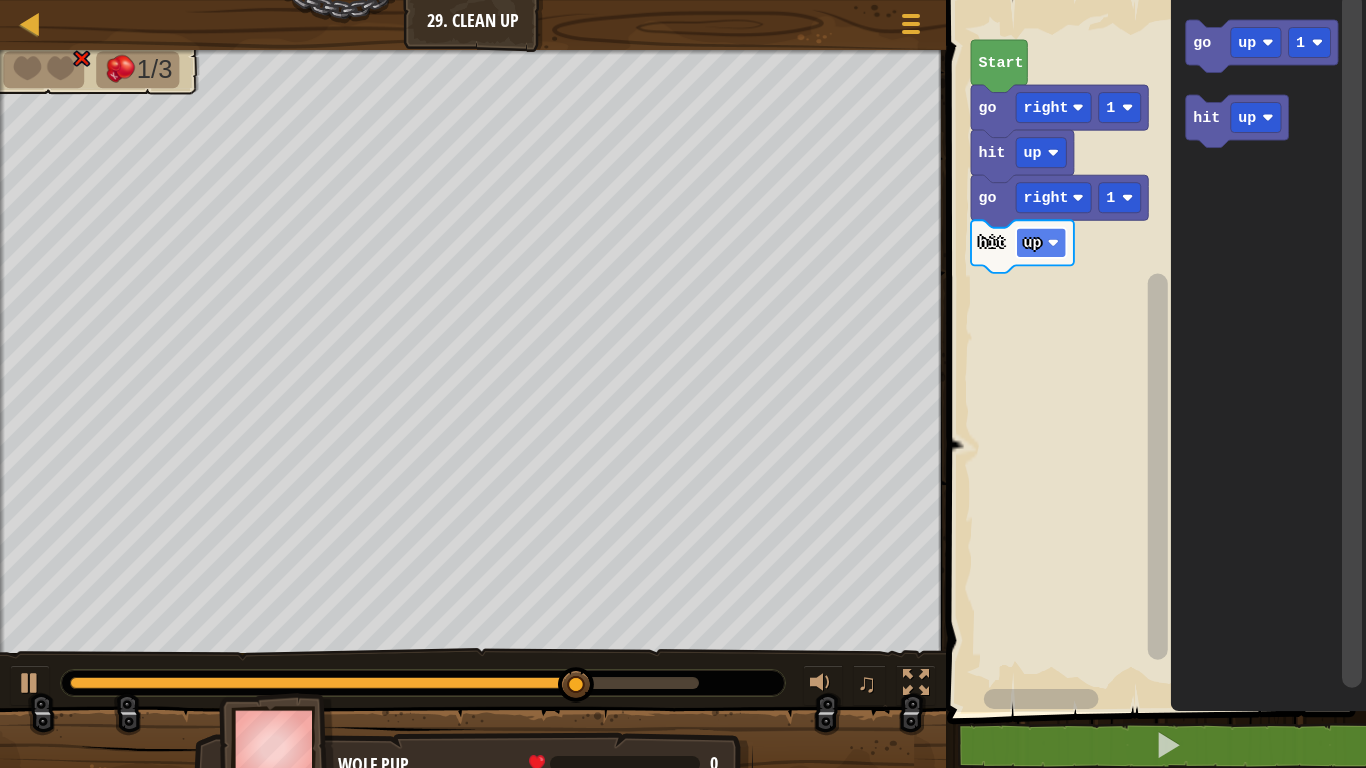 click on "up" 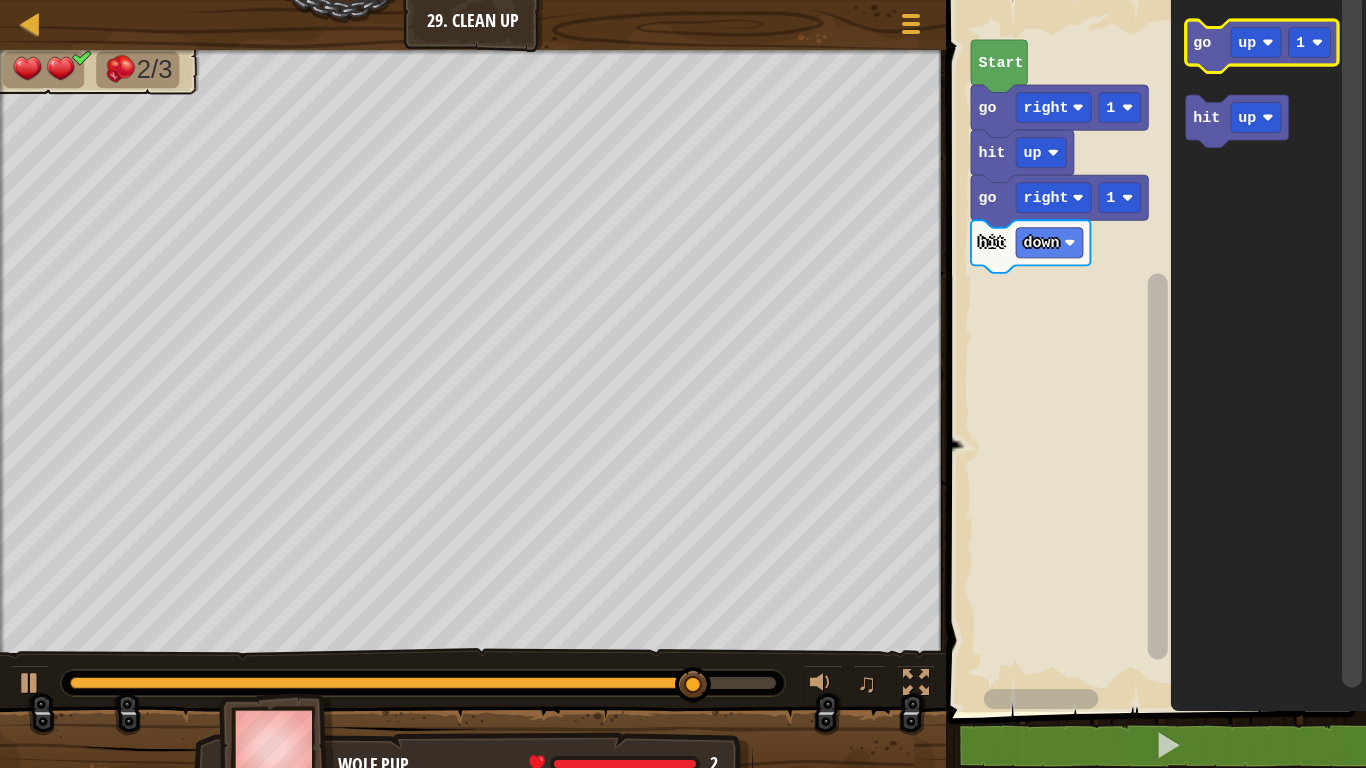 click on "go" 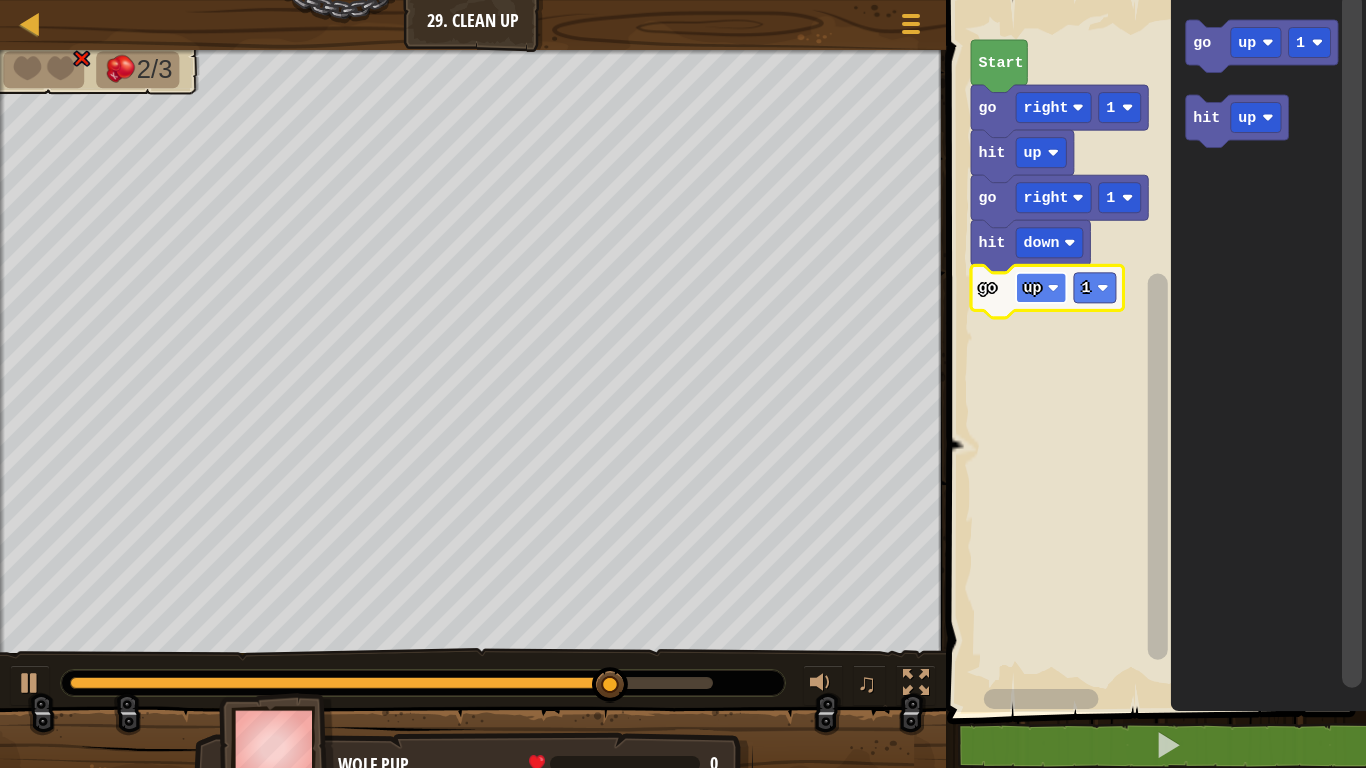 click 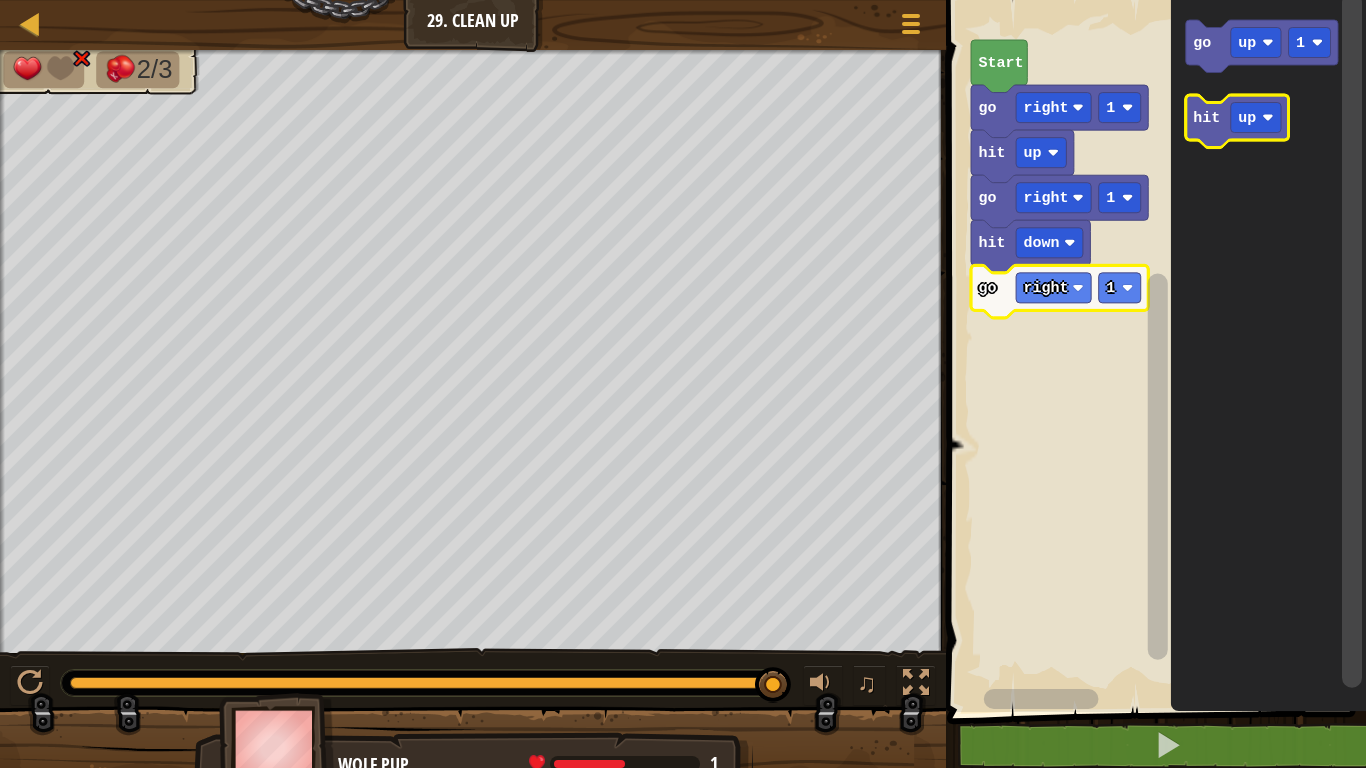 click 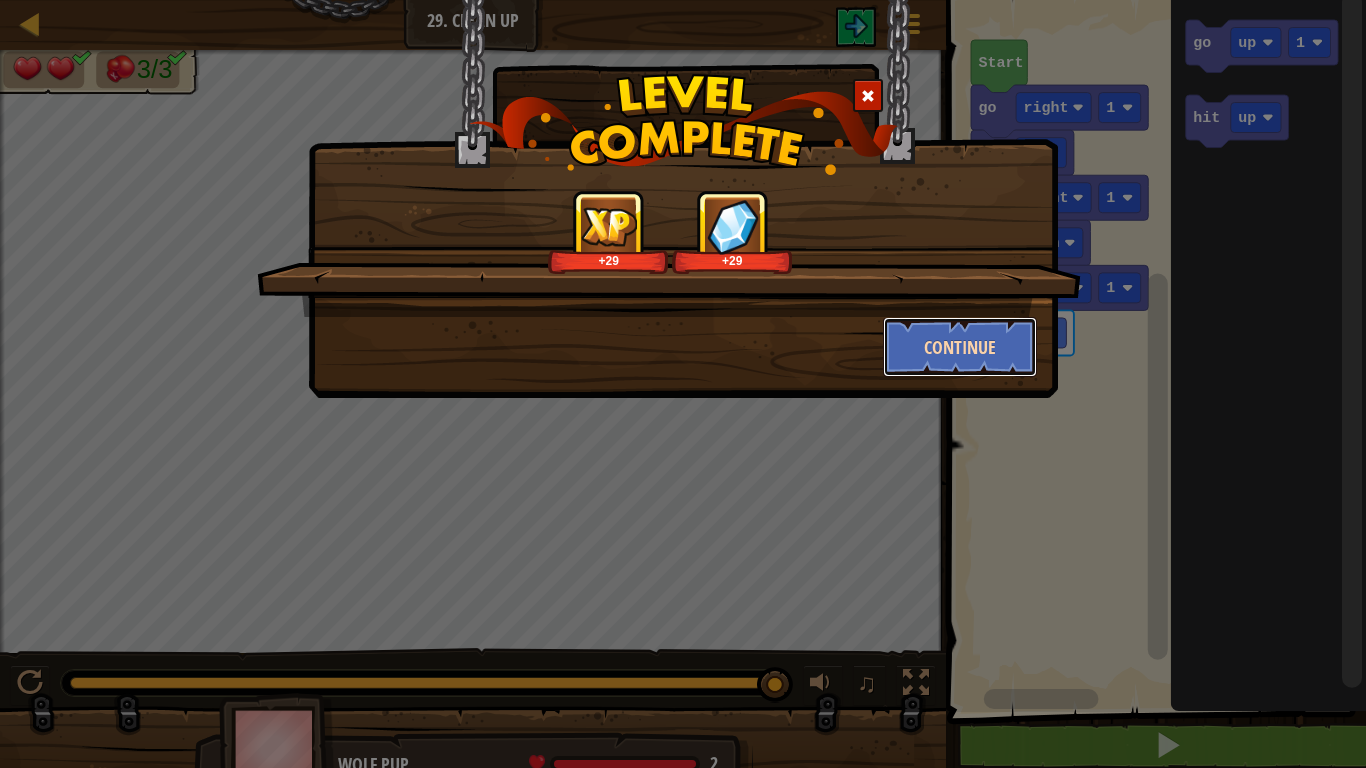click on "Continue" at bounding box center [960, 347] 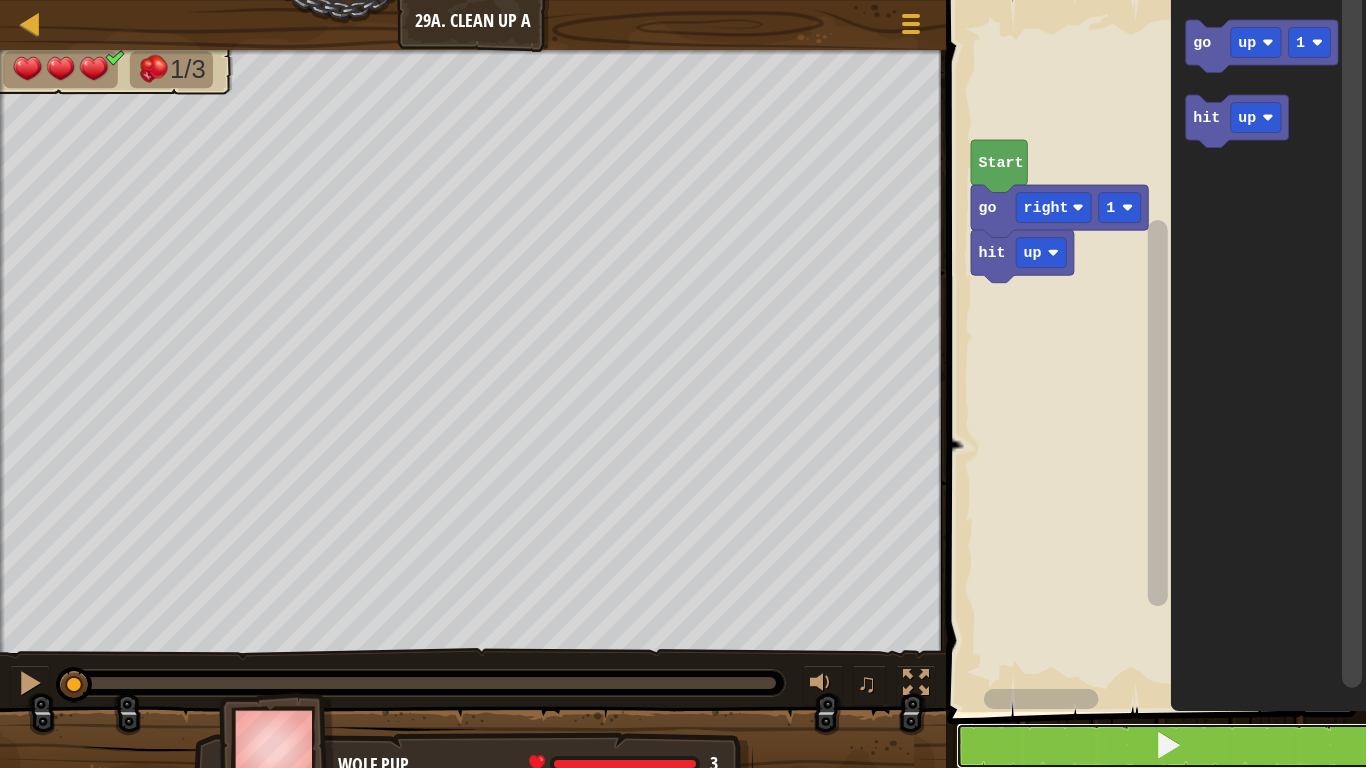 click at bounding box center [1169, 746] 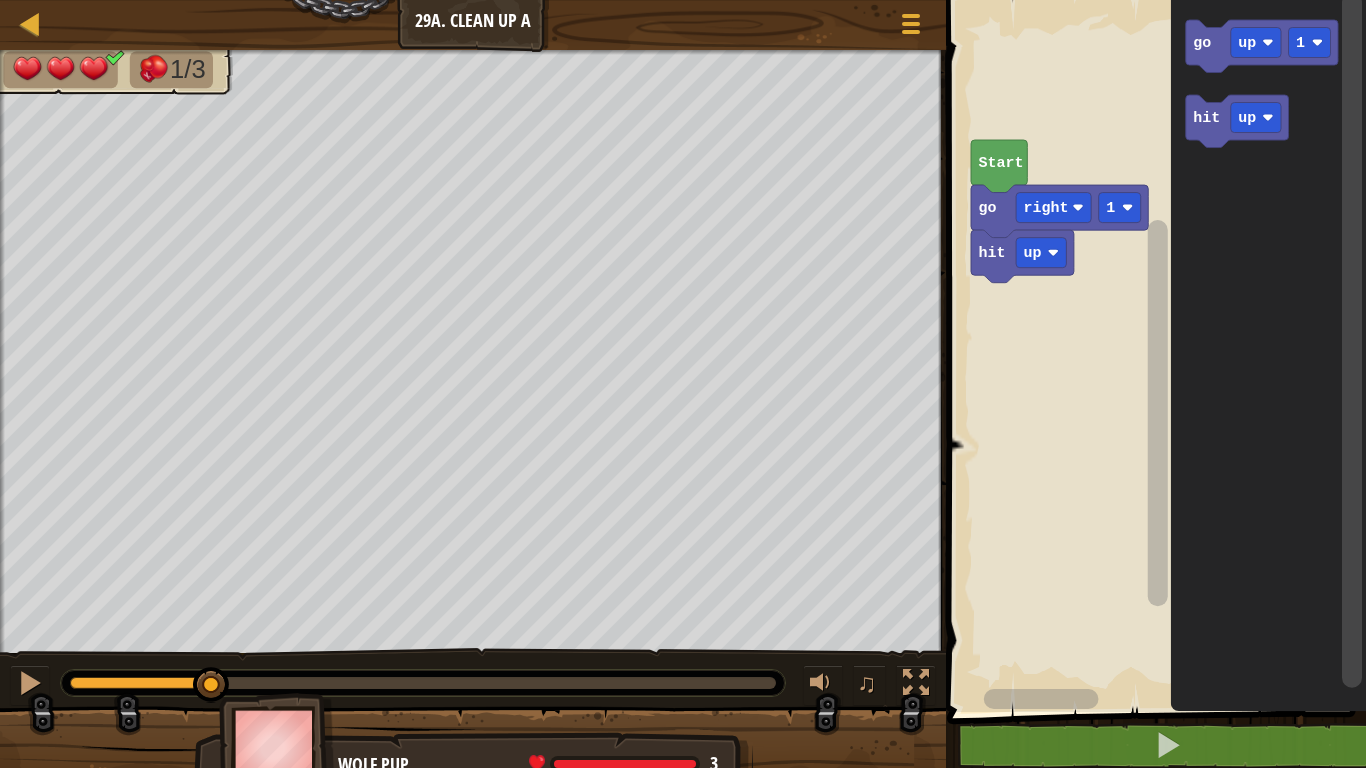 drag, startPoint x: 213, startPoint y: 754, endPoint x: 0, endPoint y: 767, distance: 213.39635 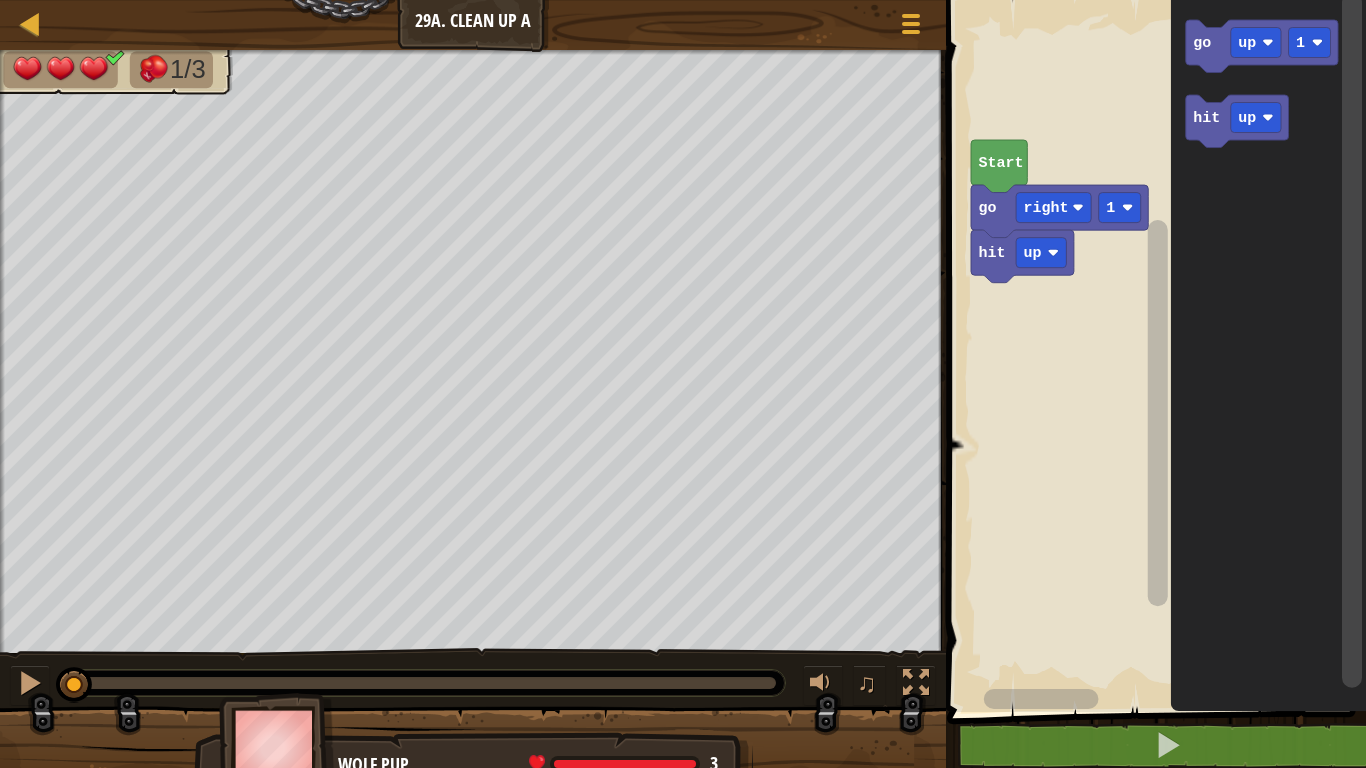 drag, startPoint x: 161, startPoint y: 684, endPoint x: 271, endPoint y: 668, distance: 111.15755 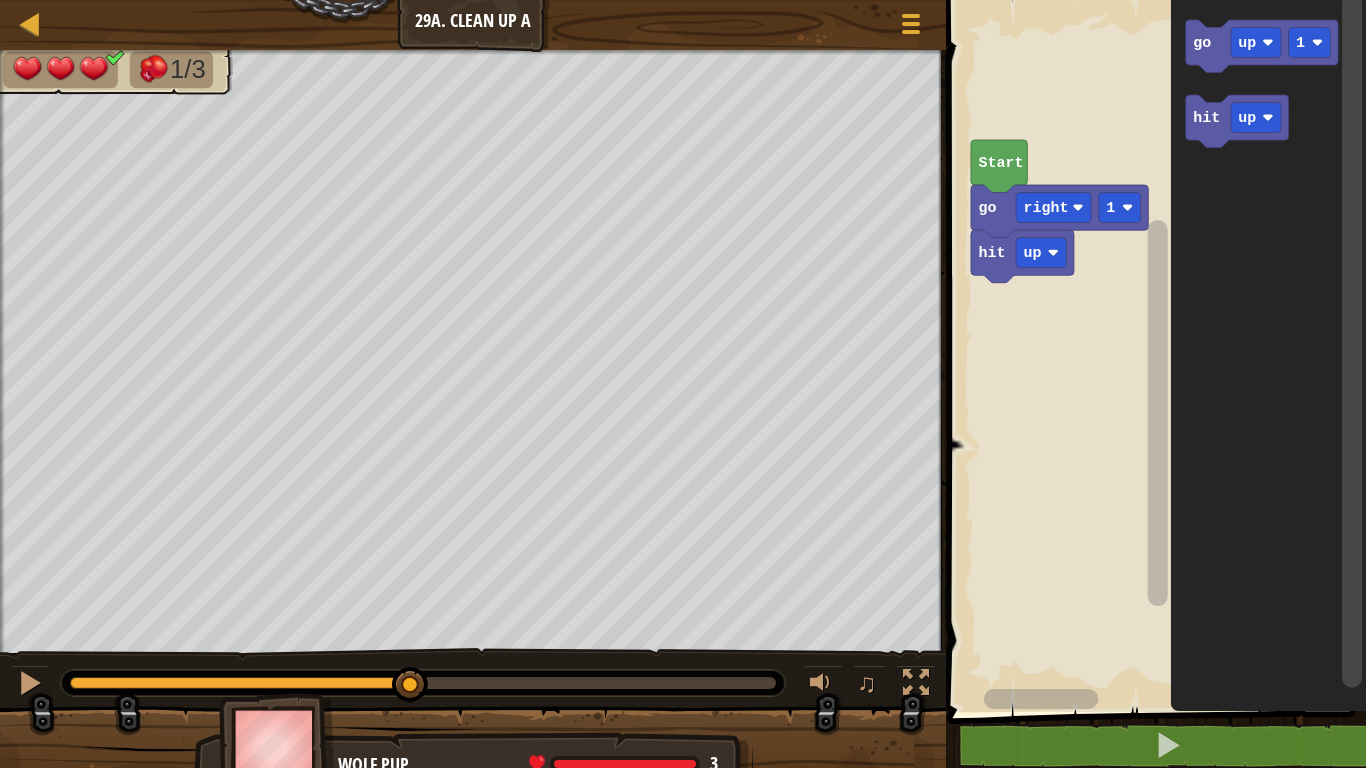 click on "1/3 ♫ Wolf Pup 3 x: 14 y: 14 No target action: idle" at bounding box center [683, 419] 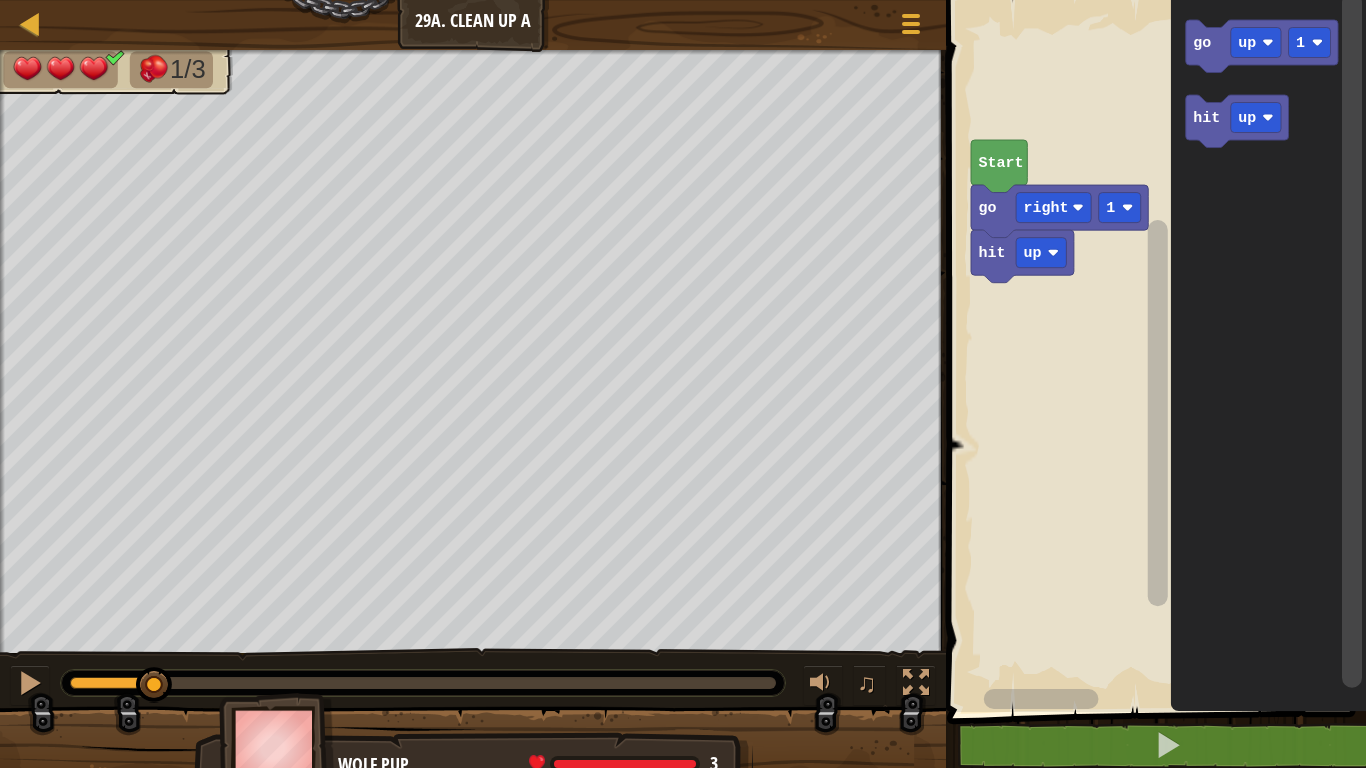 drag, startPoint x: 417, startPoint y: 682, endPoint x: 157, endPoint y: 725, distance: 263.53177 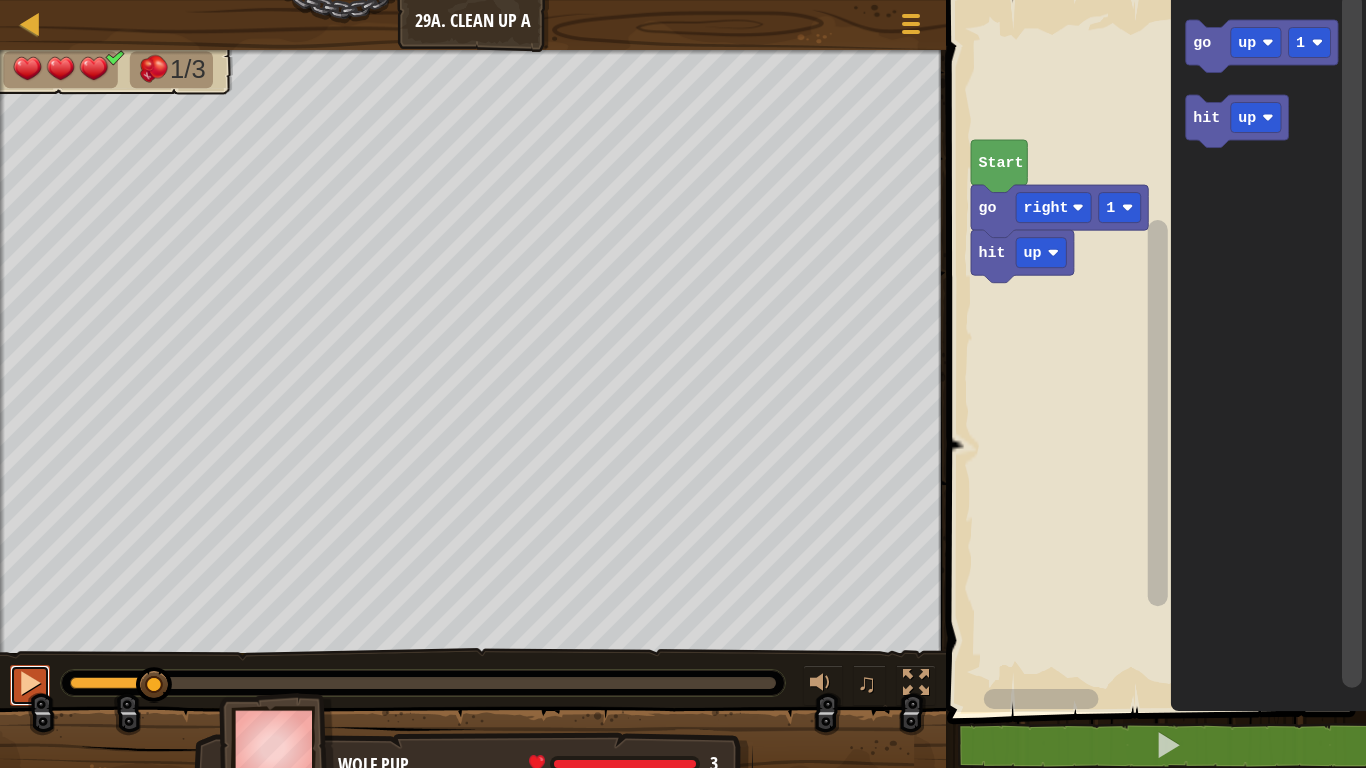 click at bounding box center (30, 683) 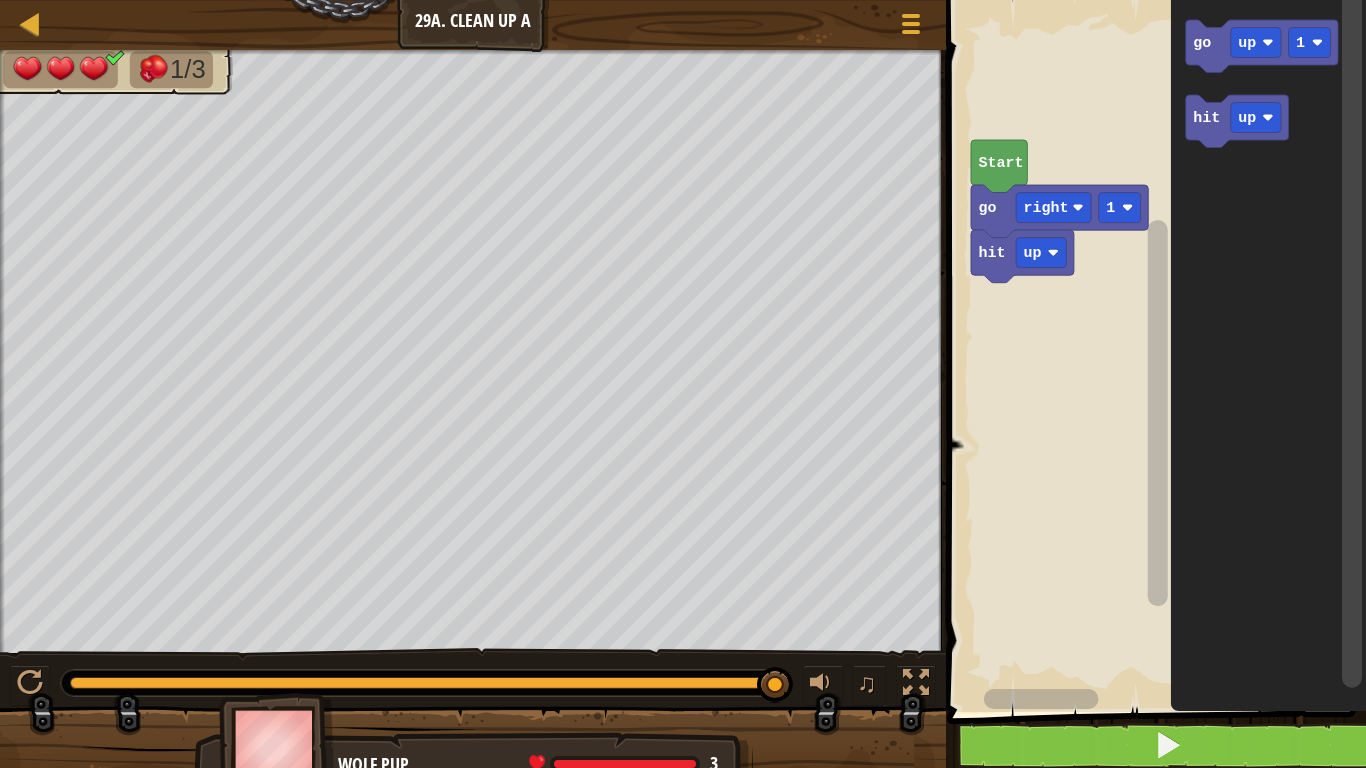 drag, startPoint x: 771, startPoint y: 675, endPoint x: 1150, endPoint y: 765, distance: 389.53946 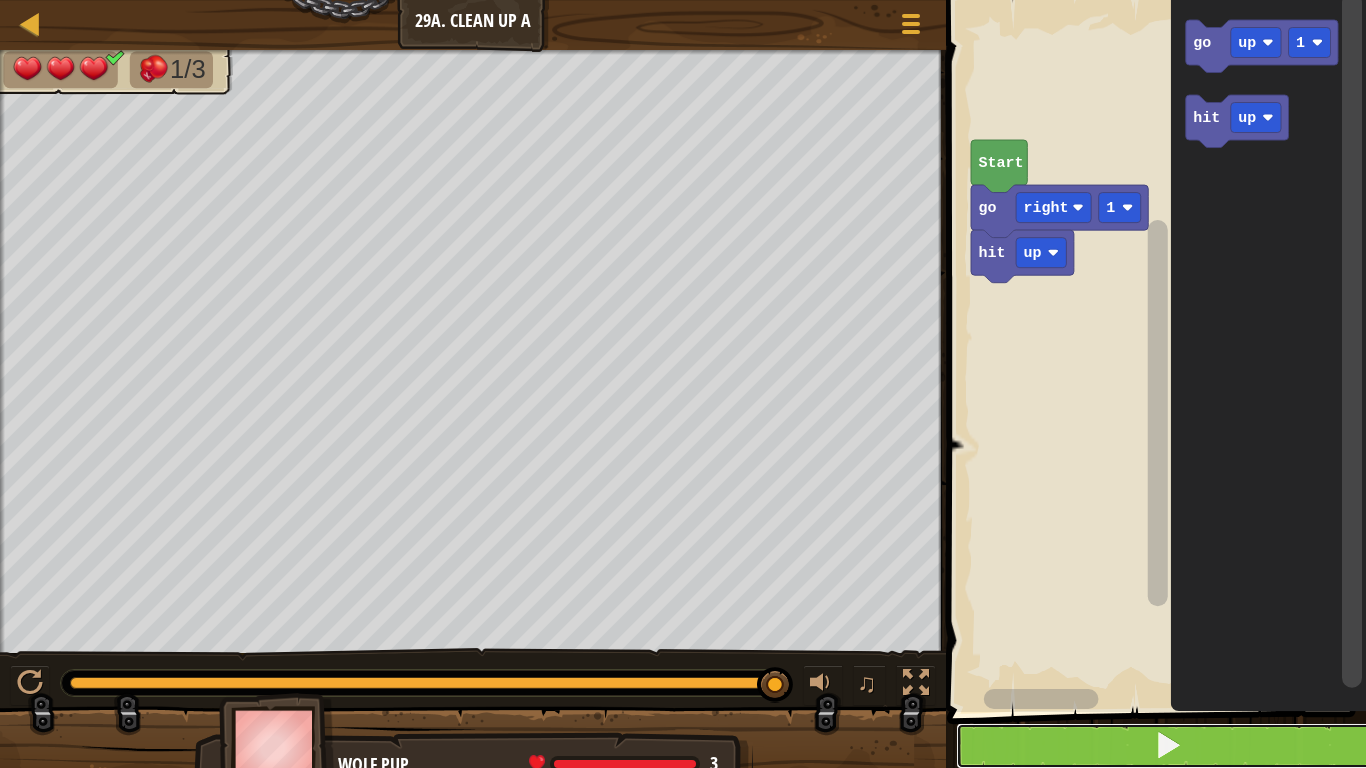click at bounding box center (1169, 746) 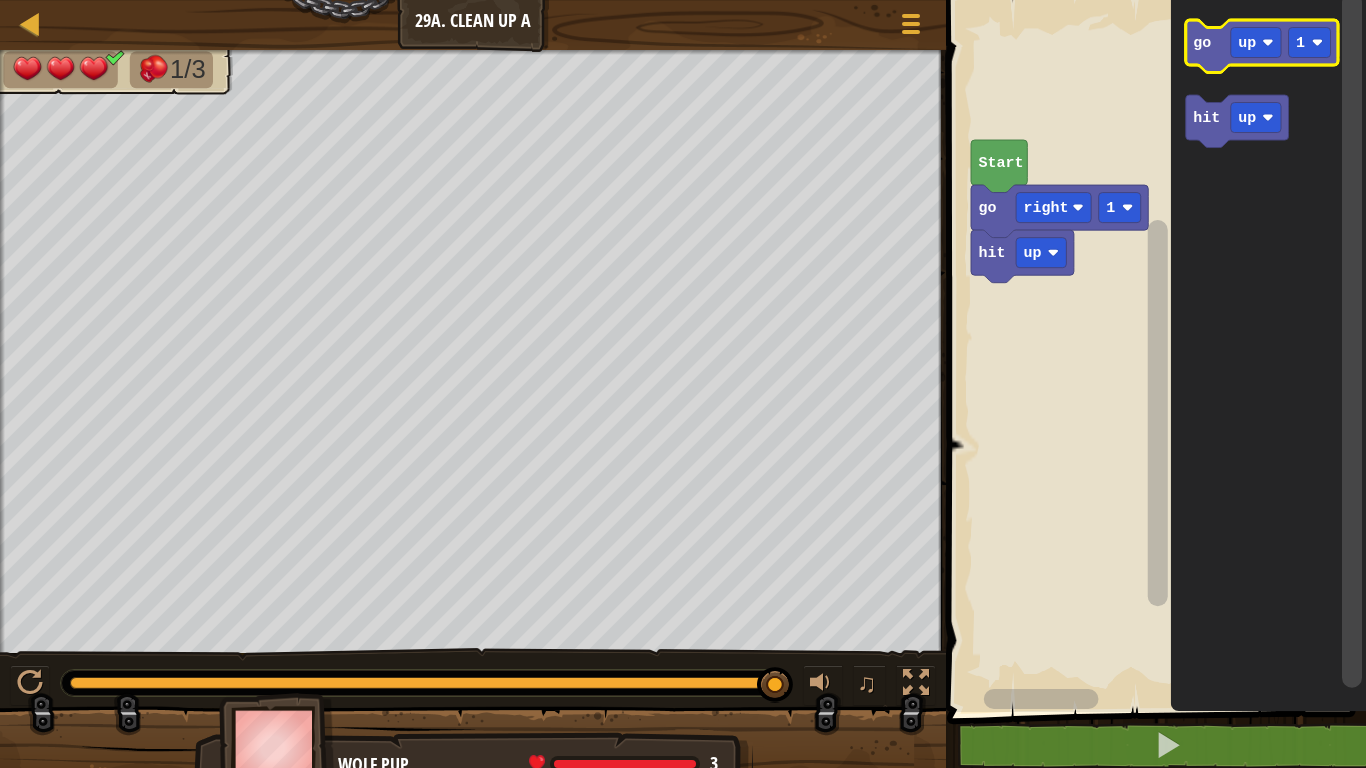 click 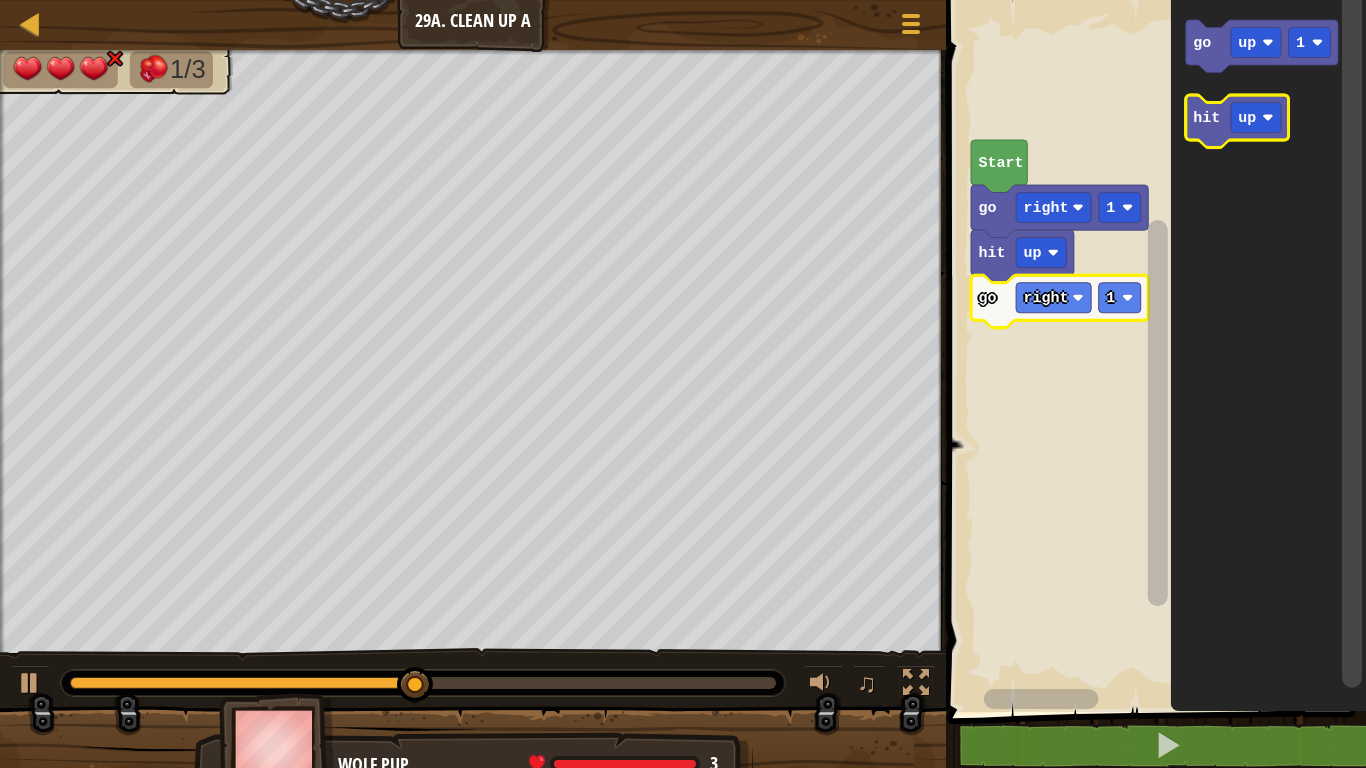 click on "hit" 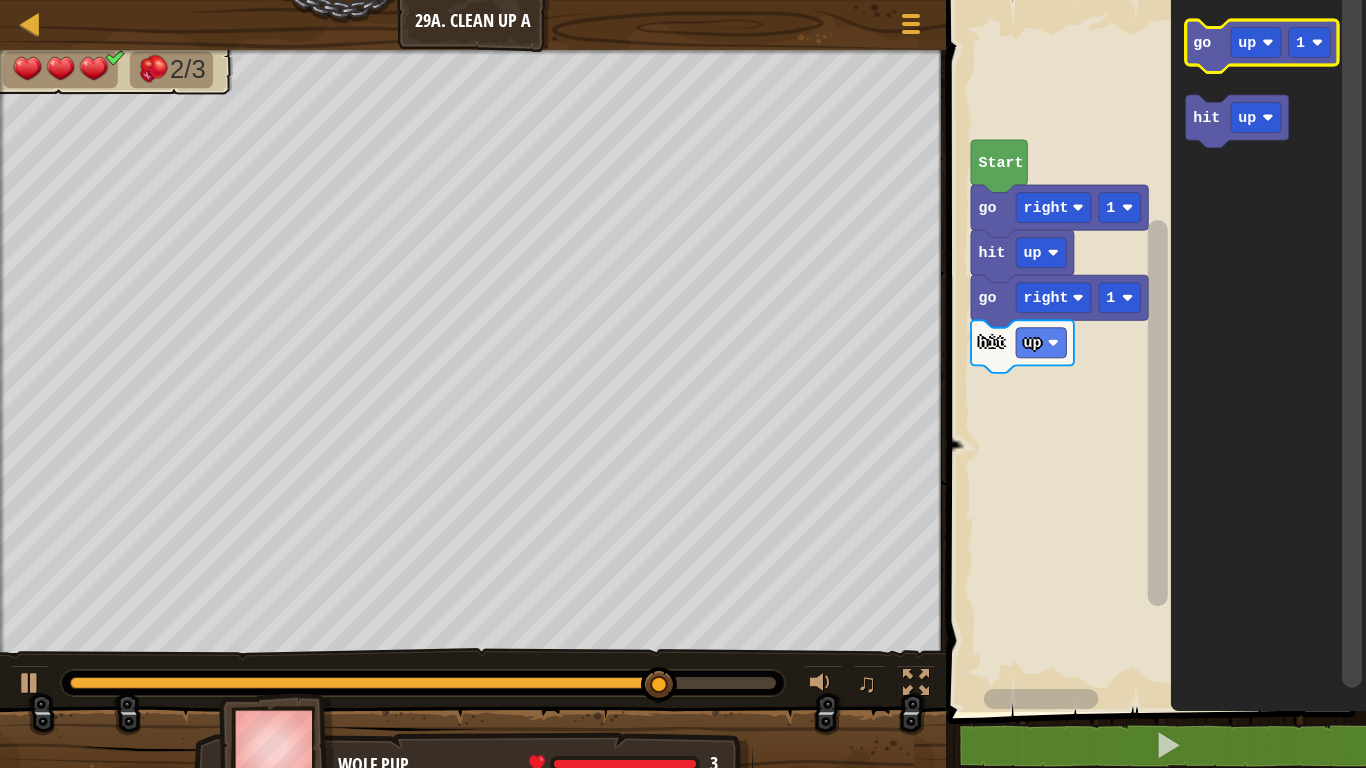 click on "go" 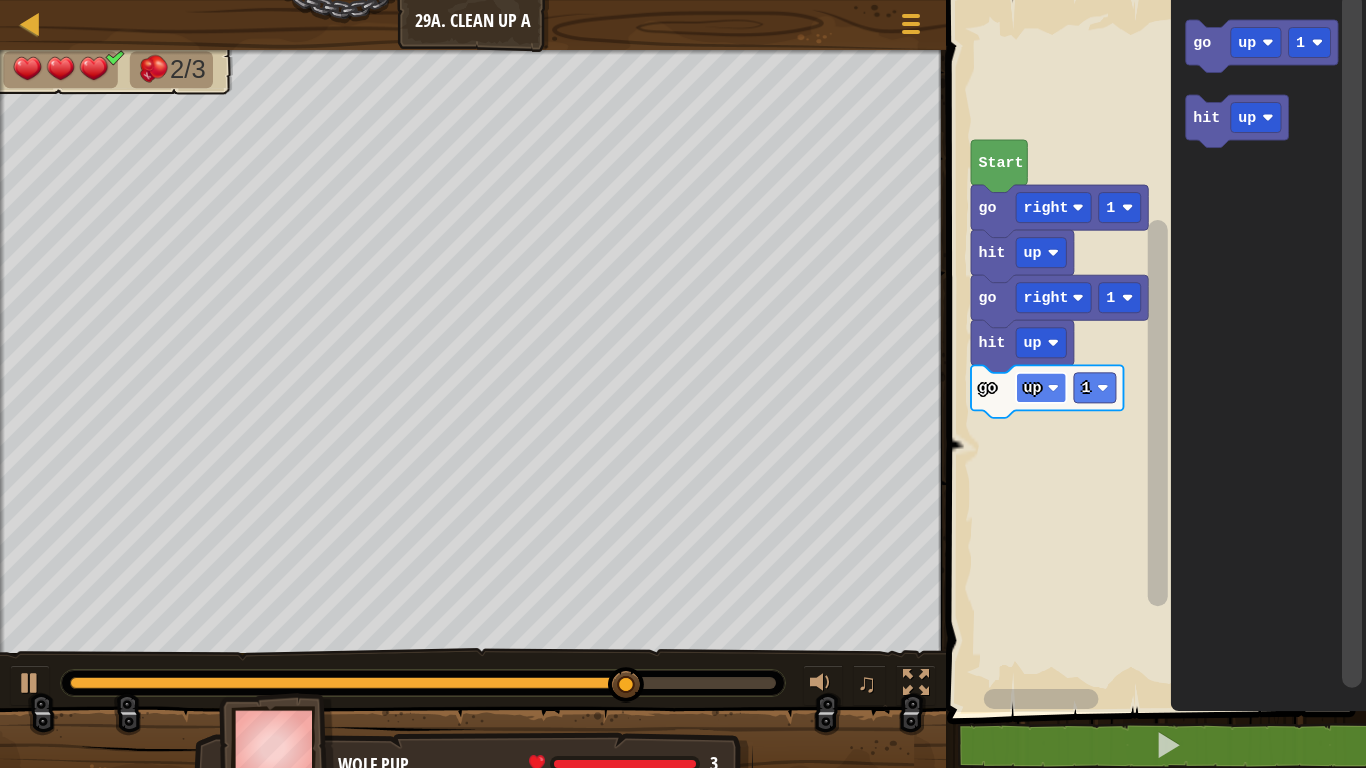 click on "up" 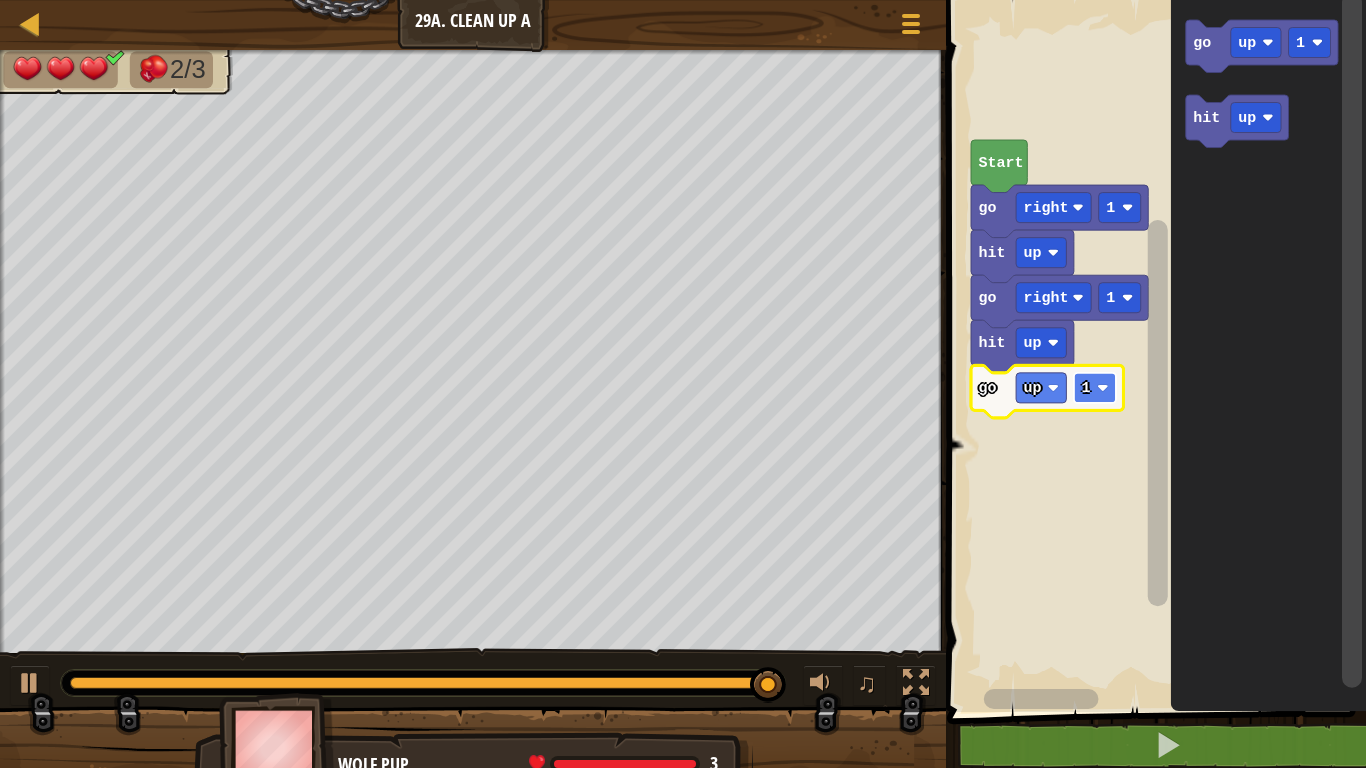 click on "1" 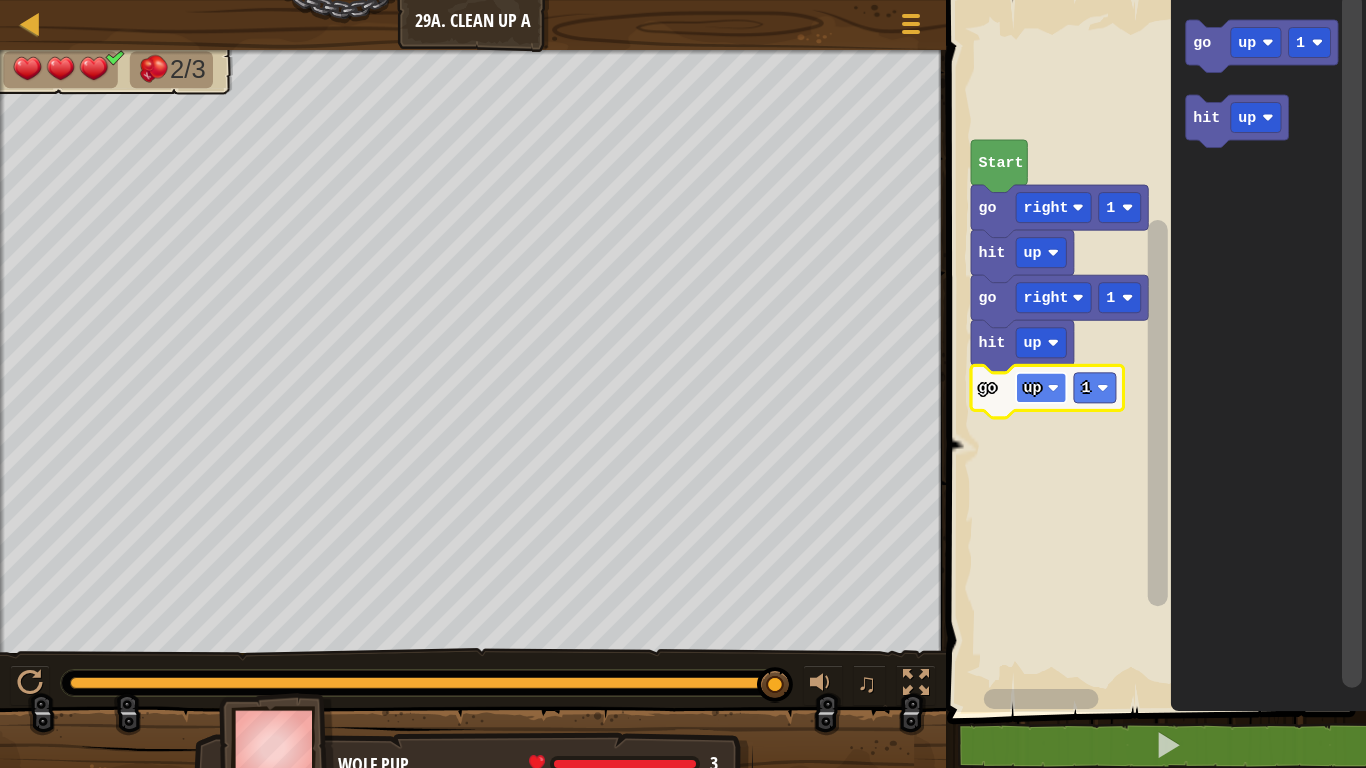 click 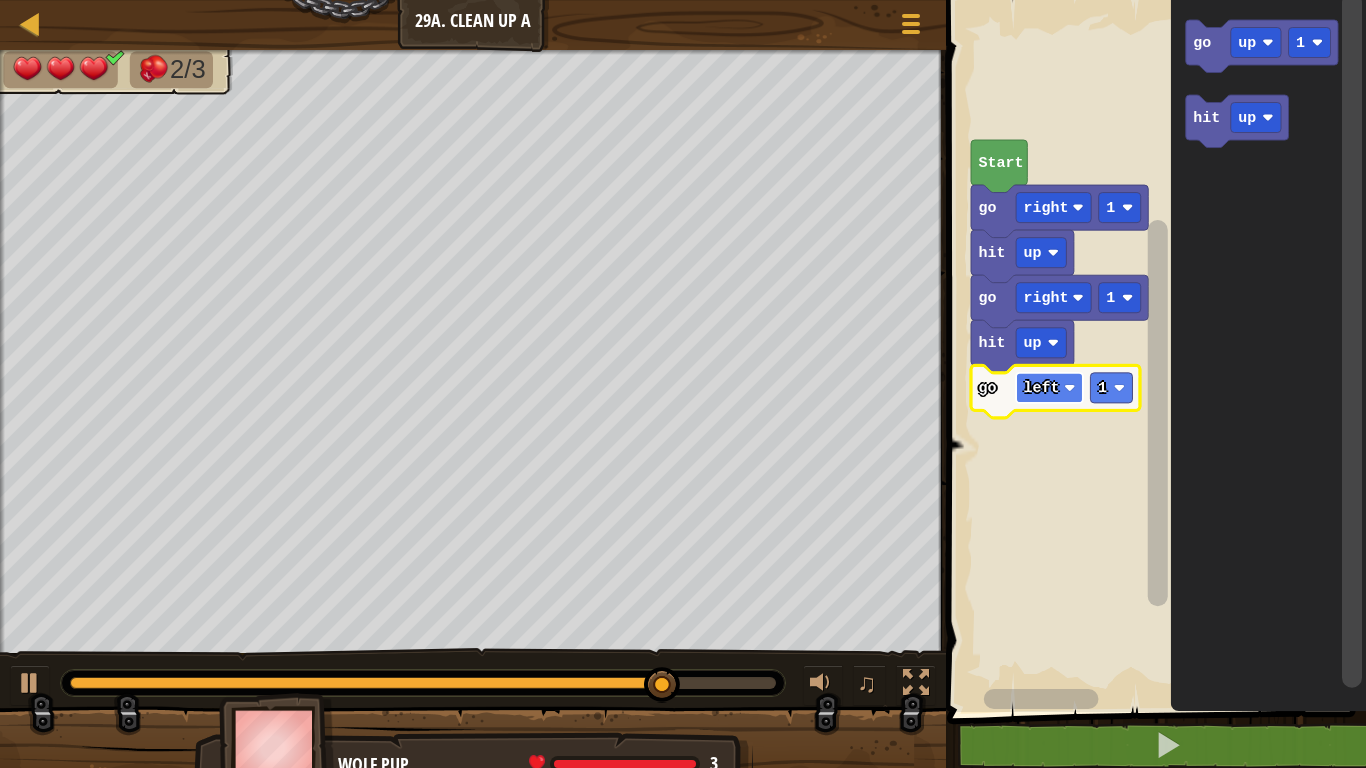 click on "left" 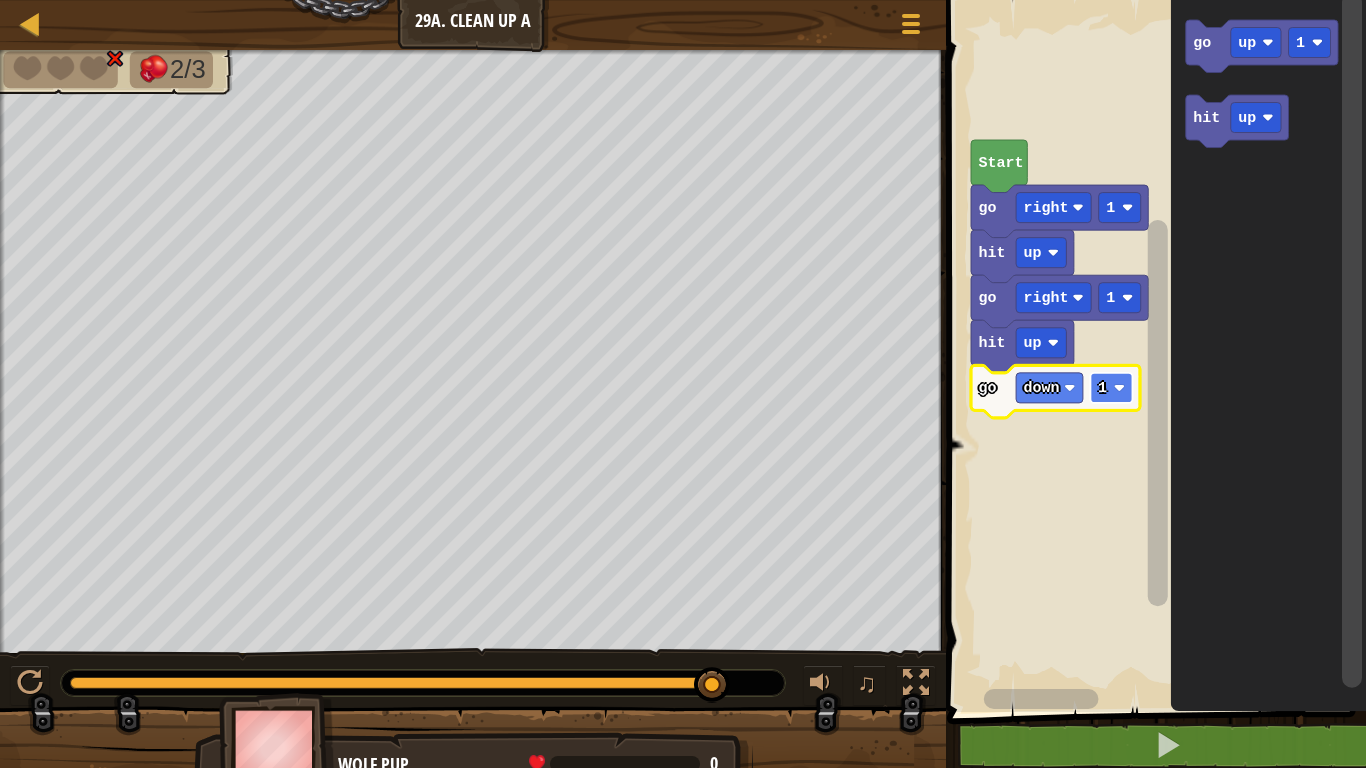 click 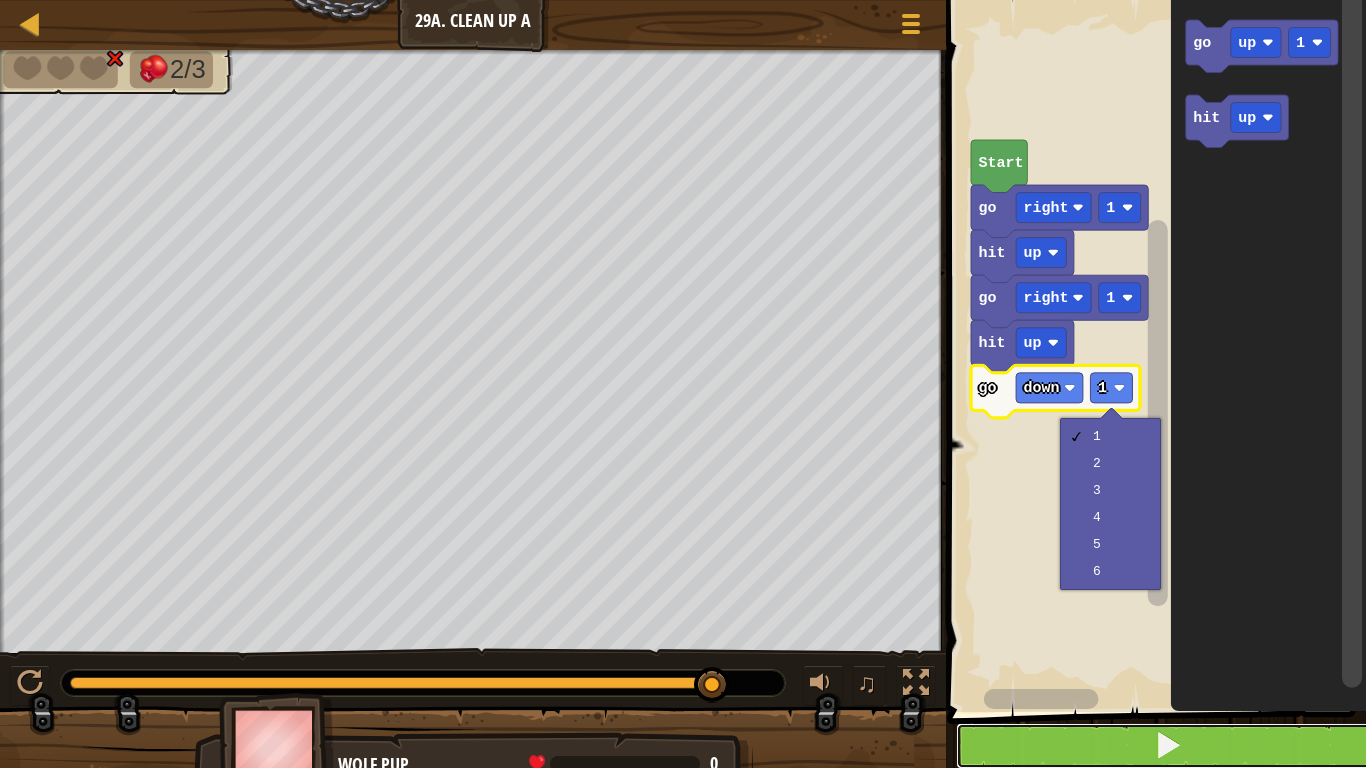click at bounding box center [1169, 746] 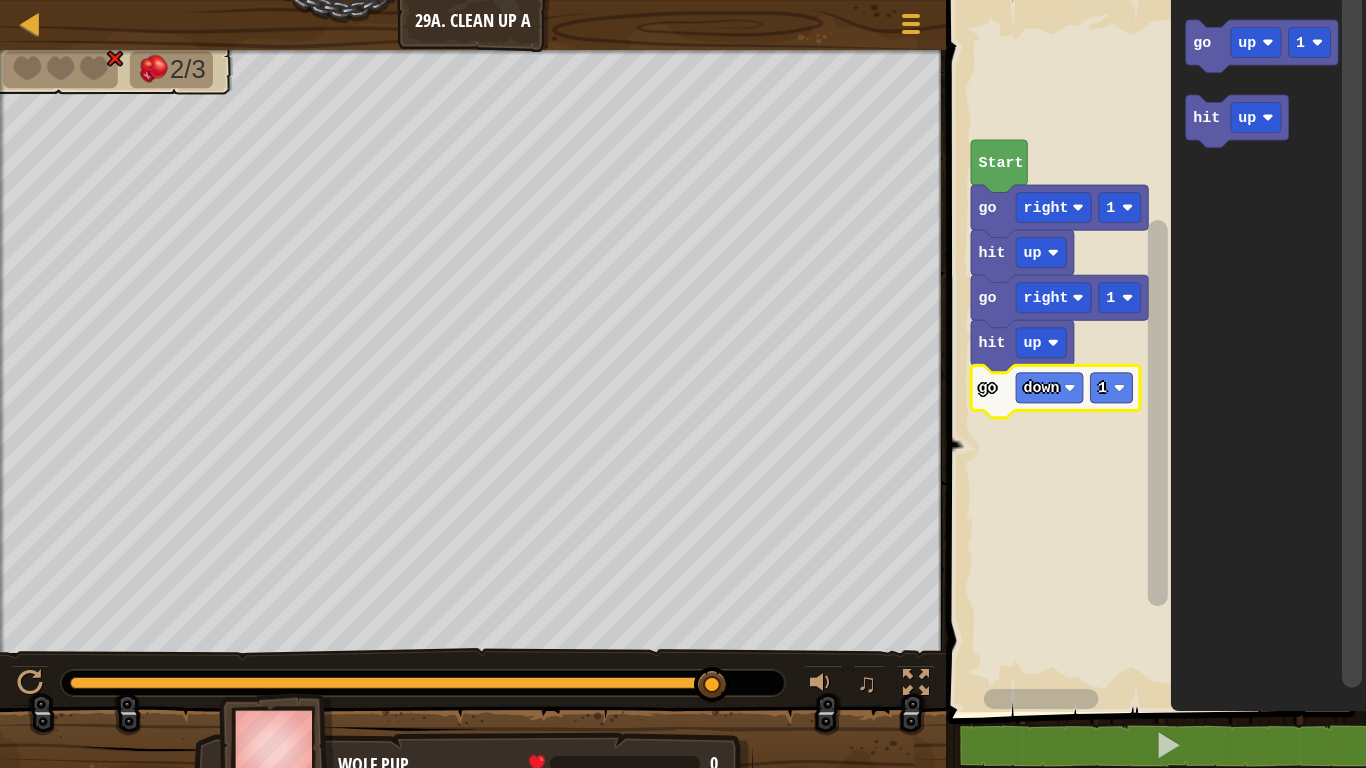click 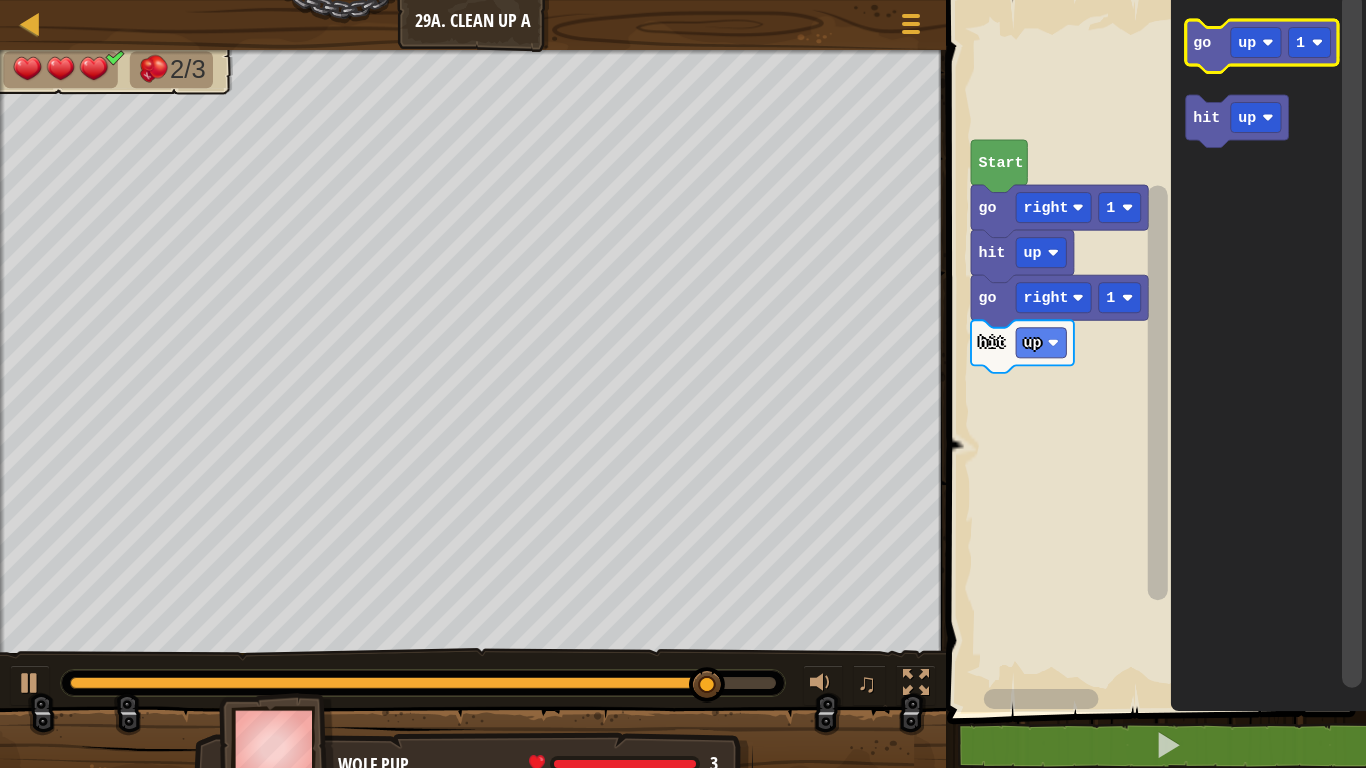 click 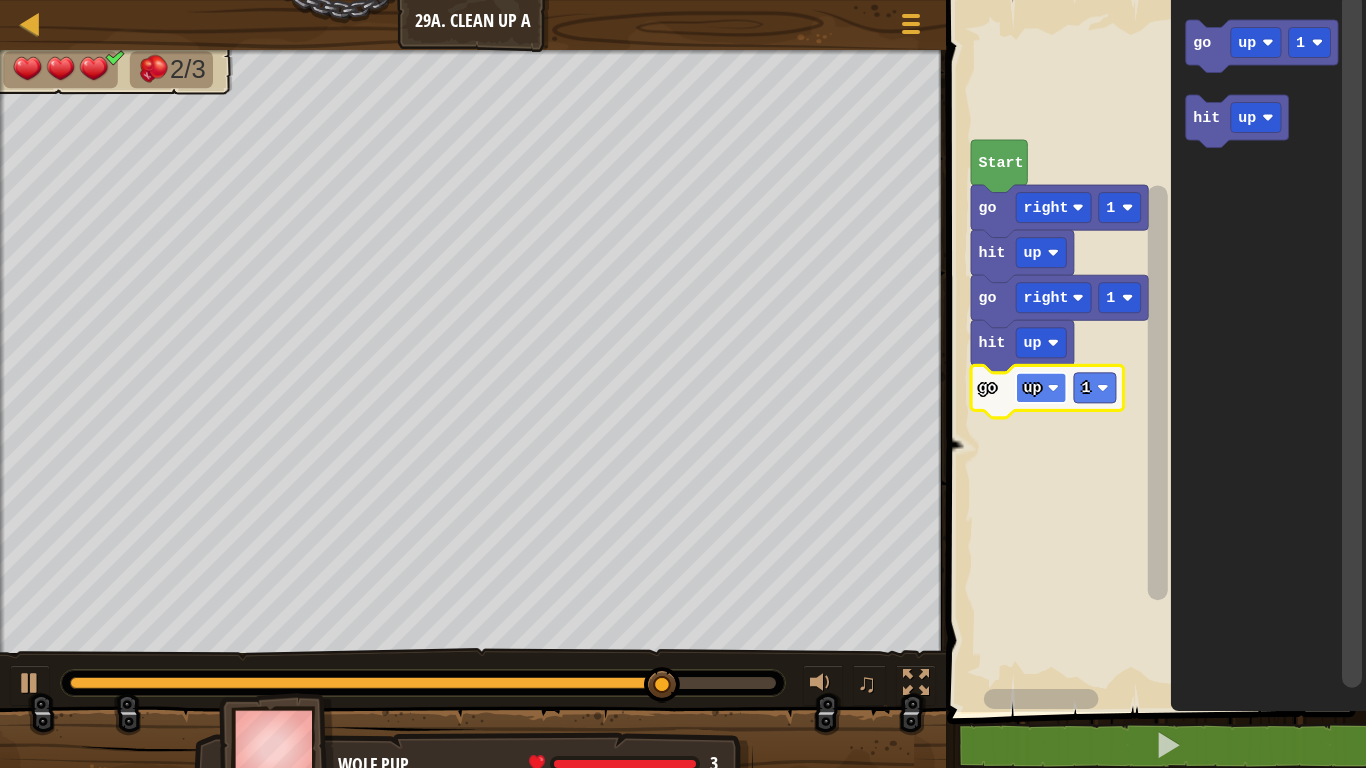 click on "up" 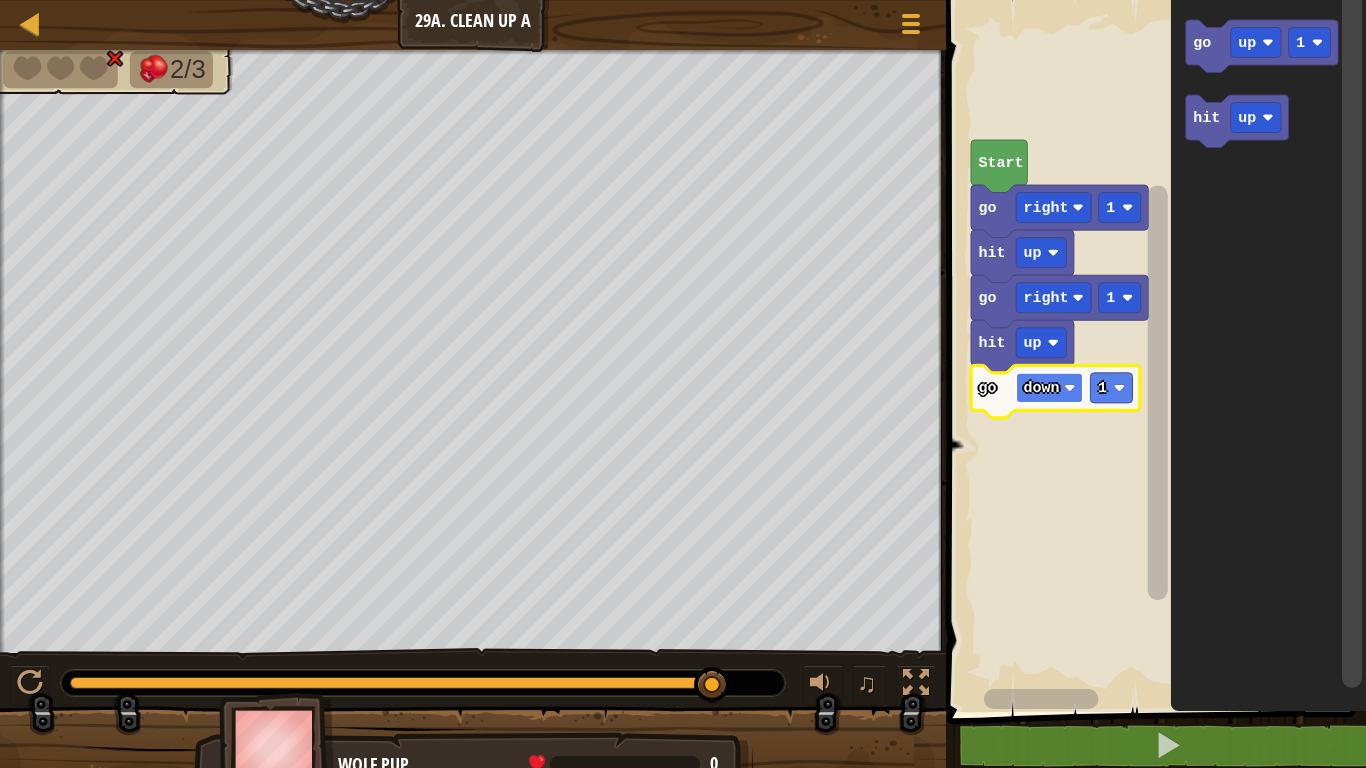 click on "down" 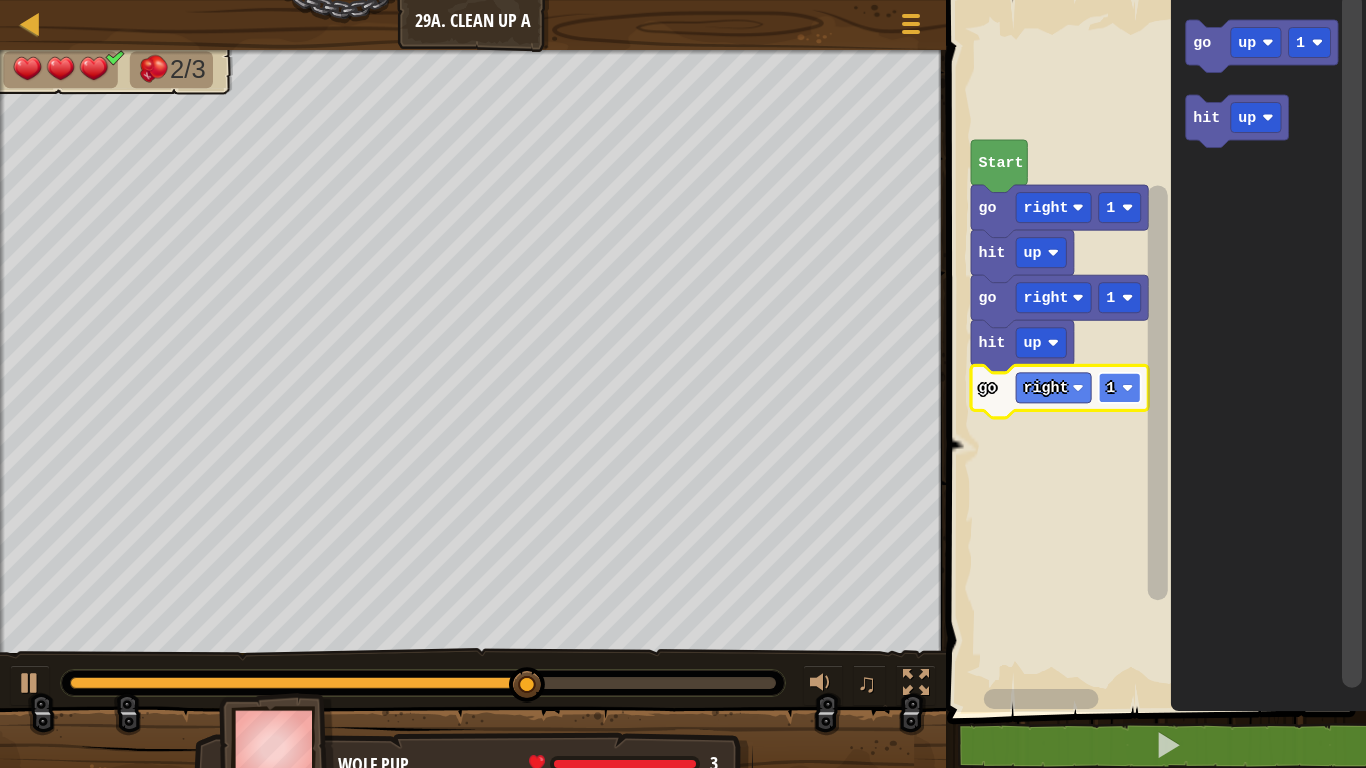 click on "1" 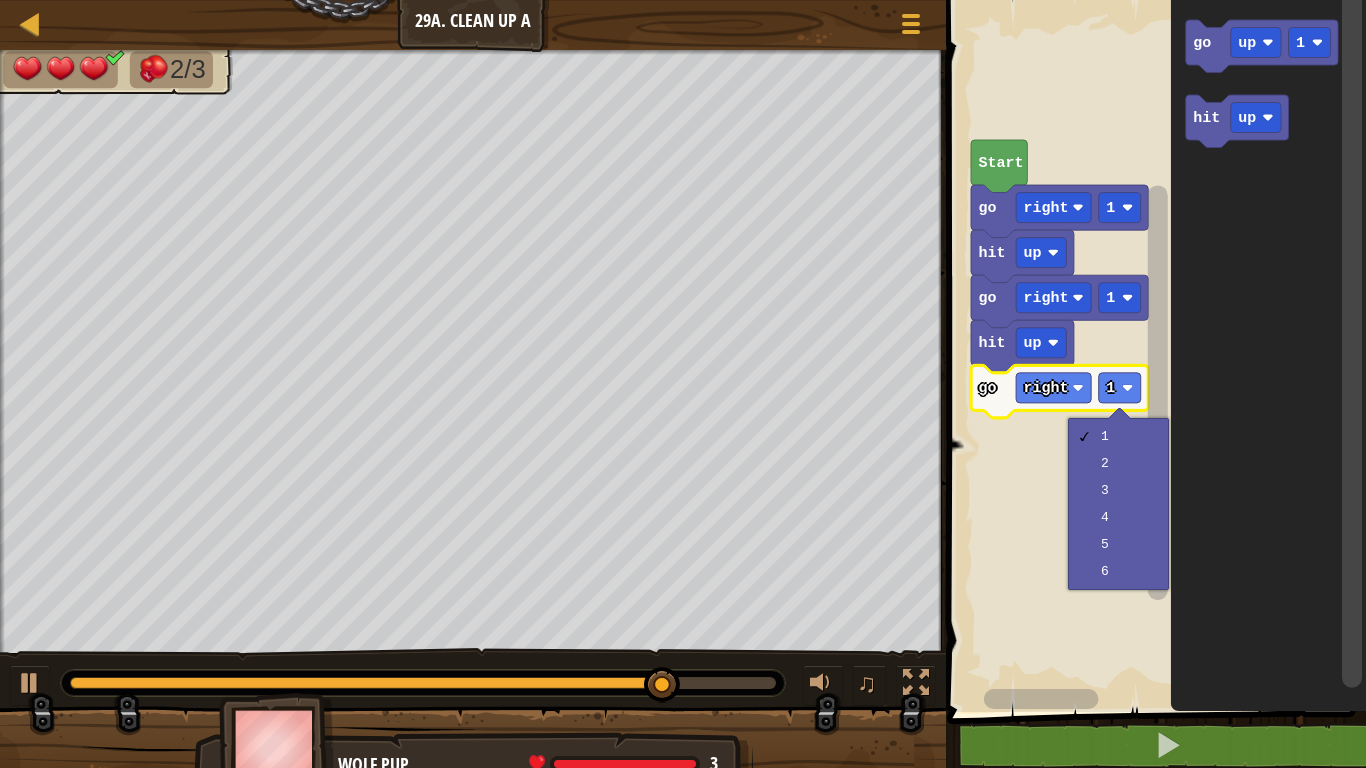 click 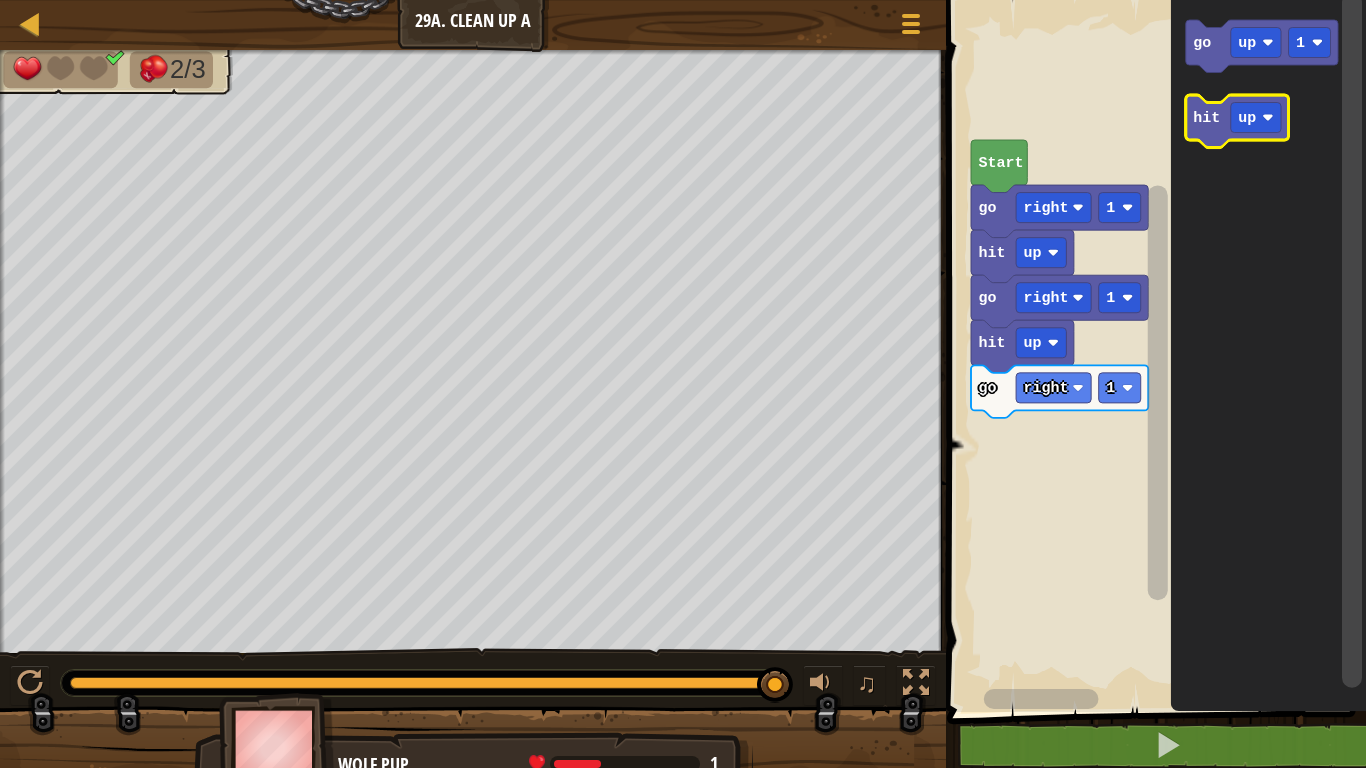 click 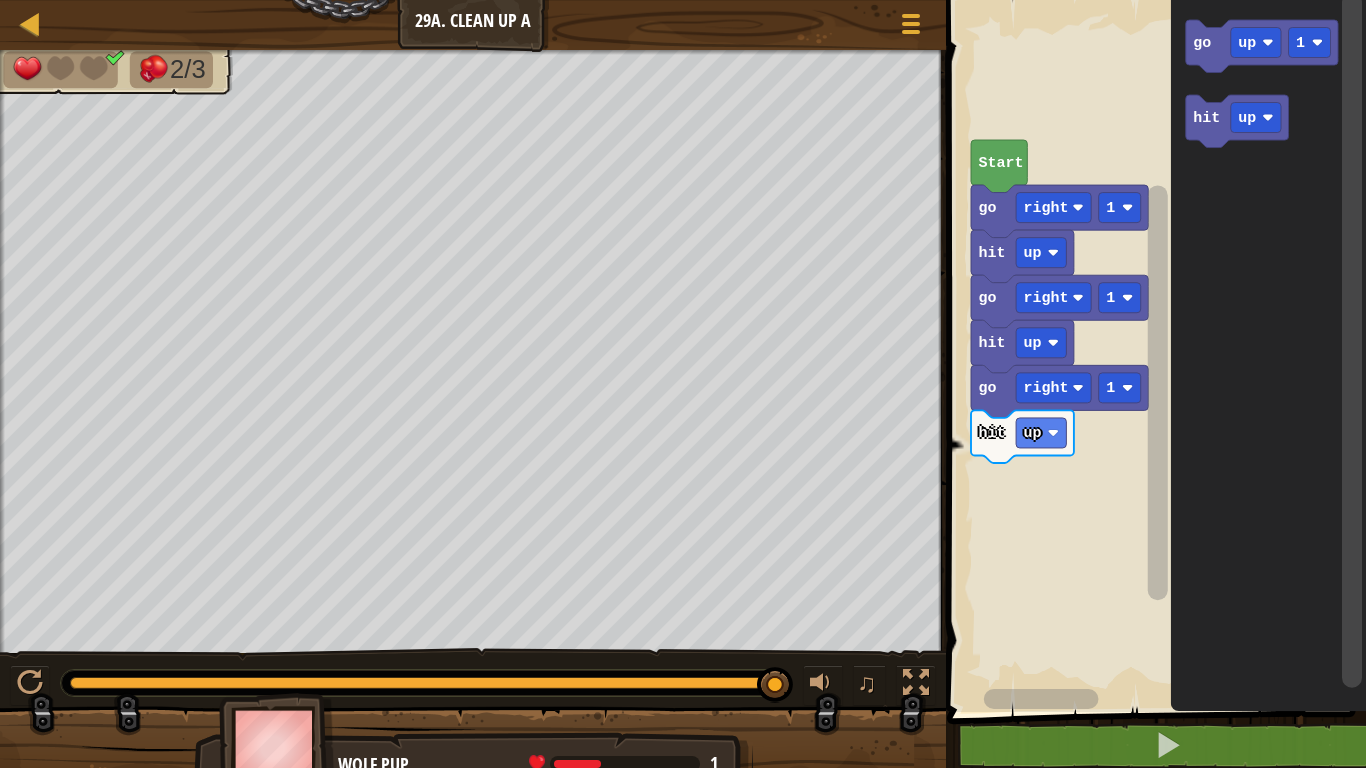 click 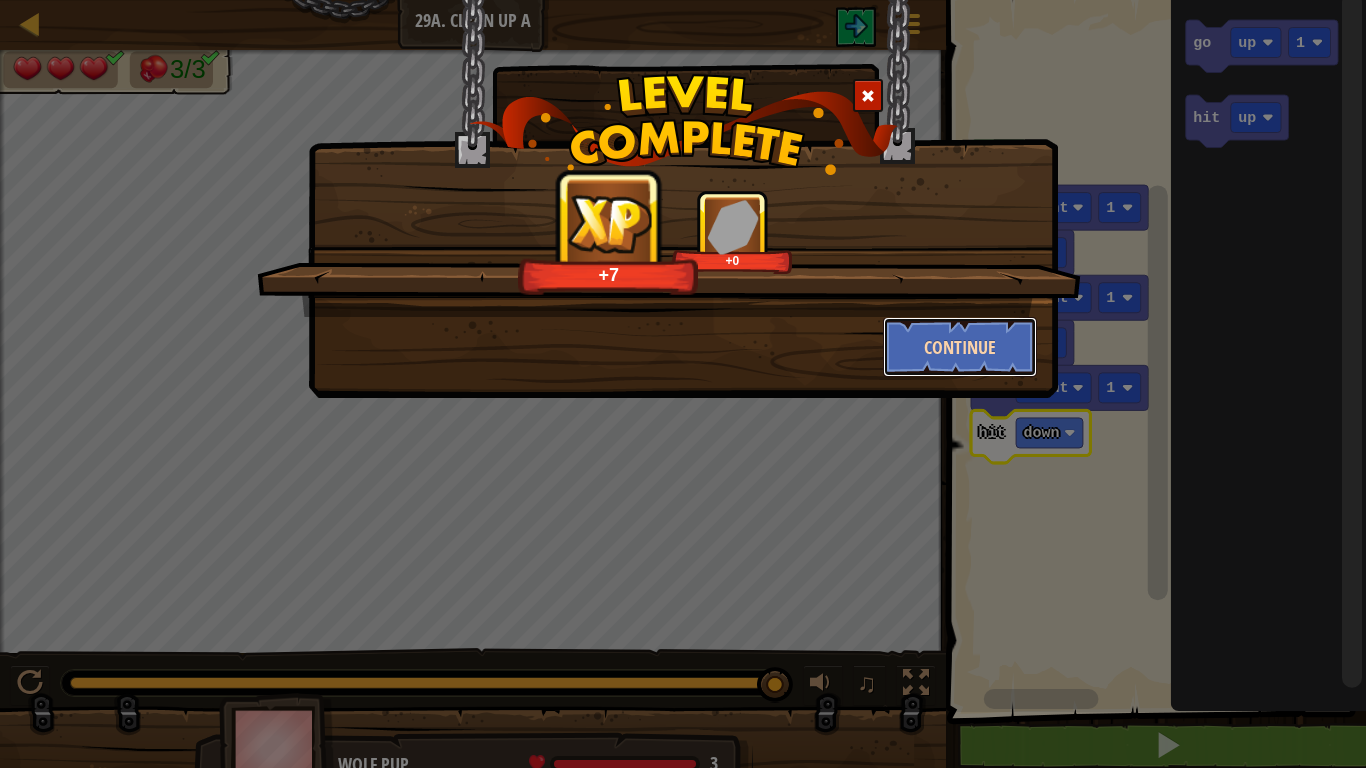 click on "Continue" at bounding box center (960, 347) 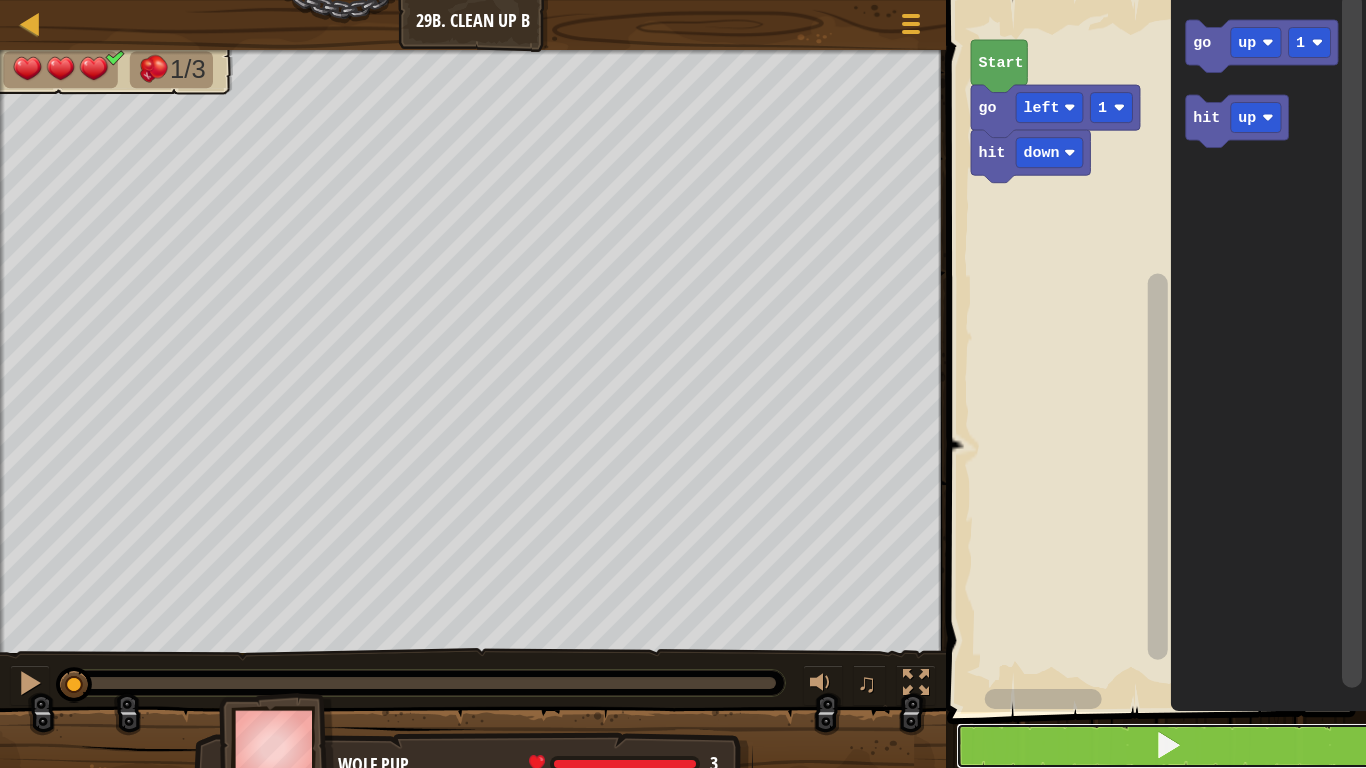 click at bounding box center [1169, 746] 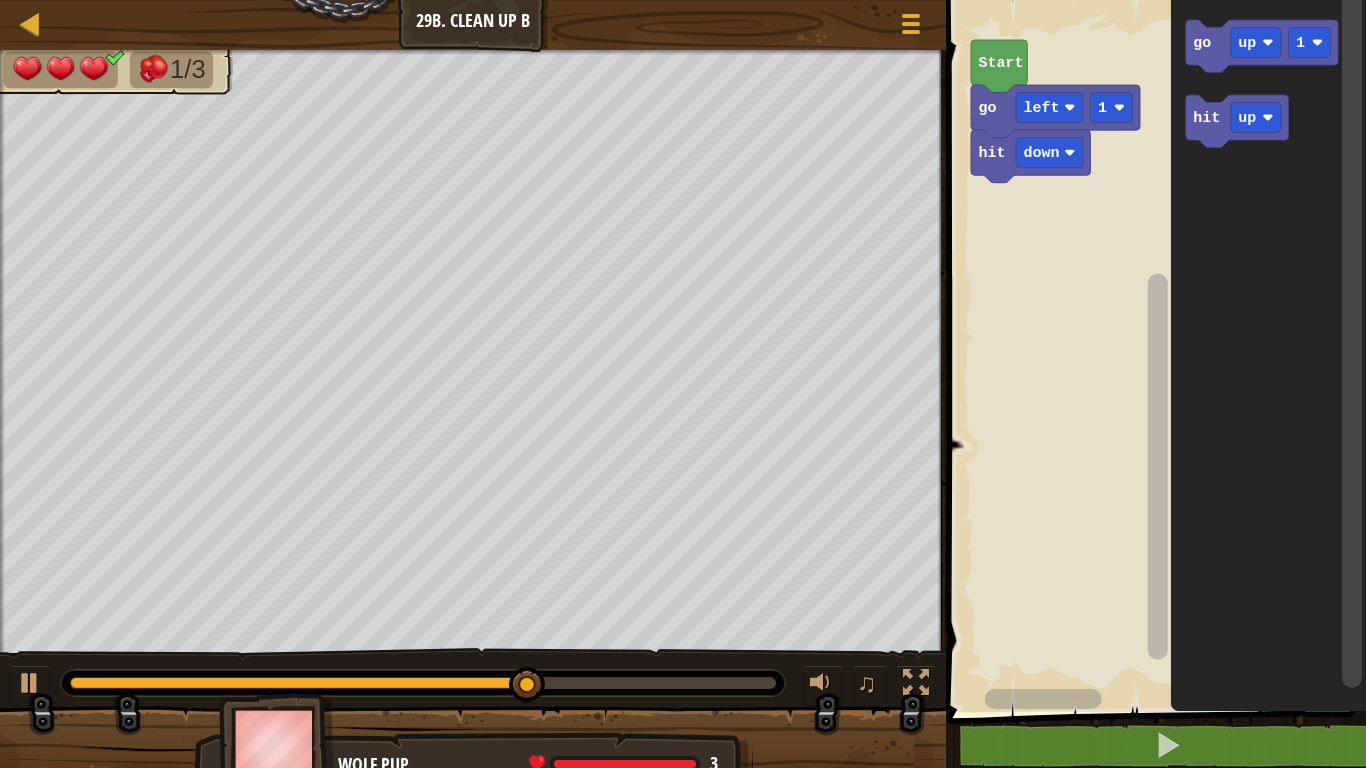 drag, startPoint x: 470, startPoint y: 671, endPoint x: 563, endPoint y: 695, distance: 96.04687 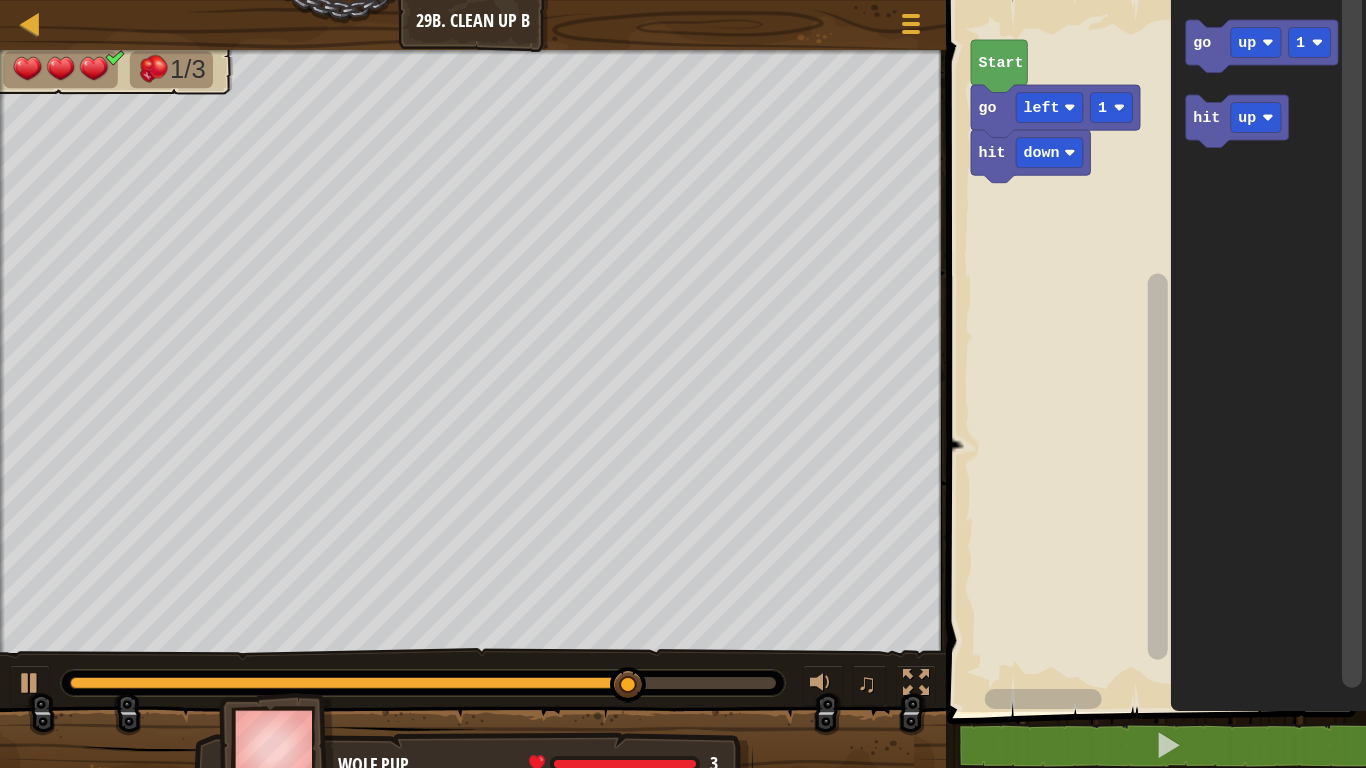drag, startPoint x: 571, startPoint y: 695, endPoint x: 686, endPoint y: 681, distance: 115.84904 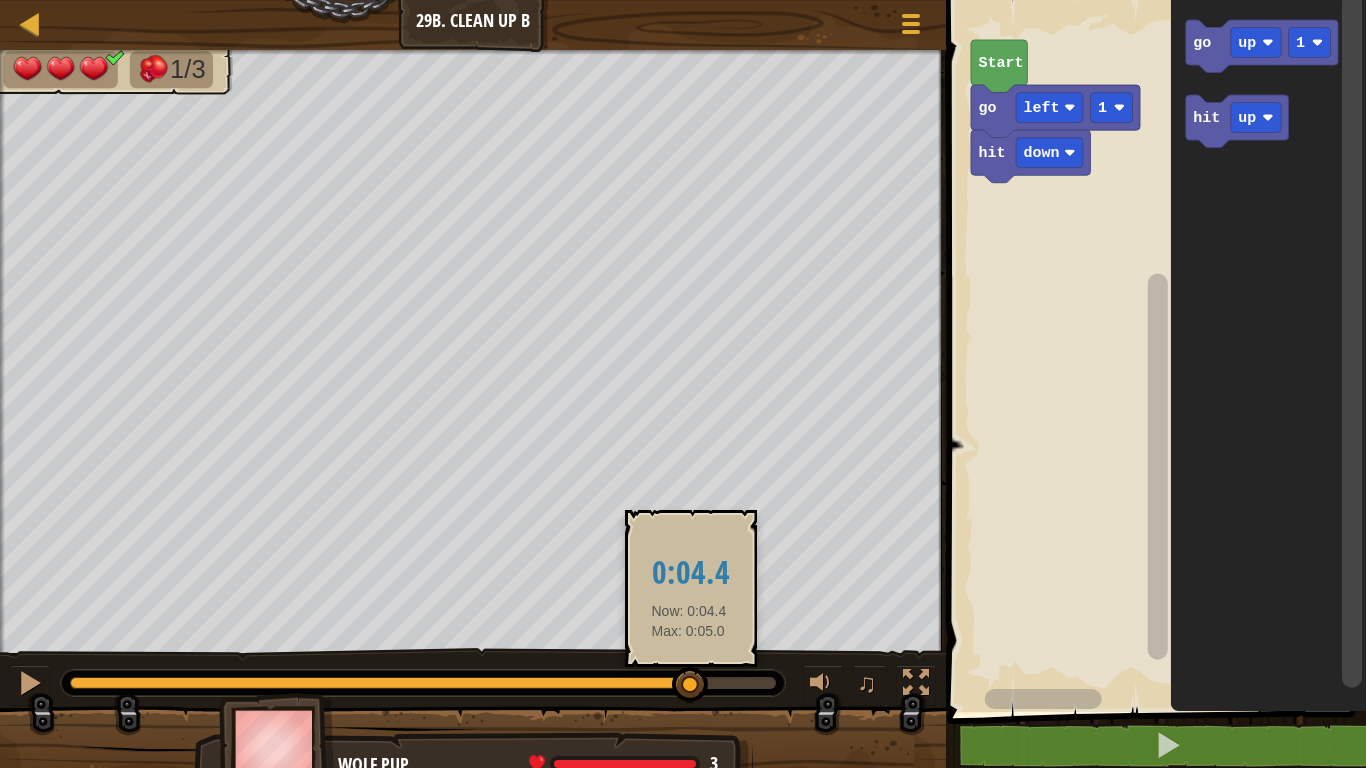 click at bounding box center [423, 683] 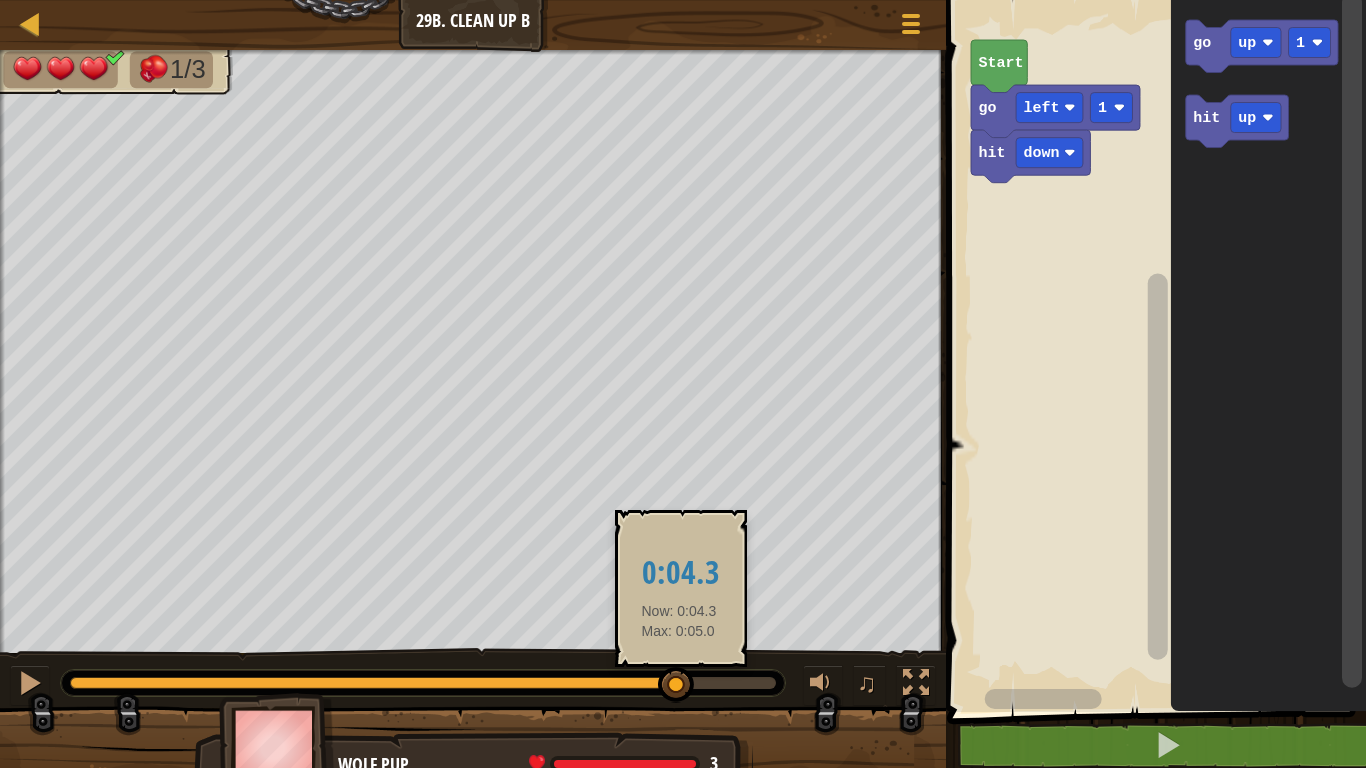 drag, startPoint x: 690, startPoint y: 681, endPoint x: 679, endPoint y: 680, distance: 11.045361 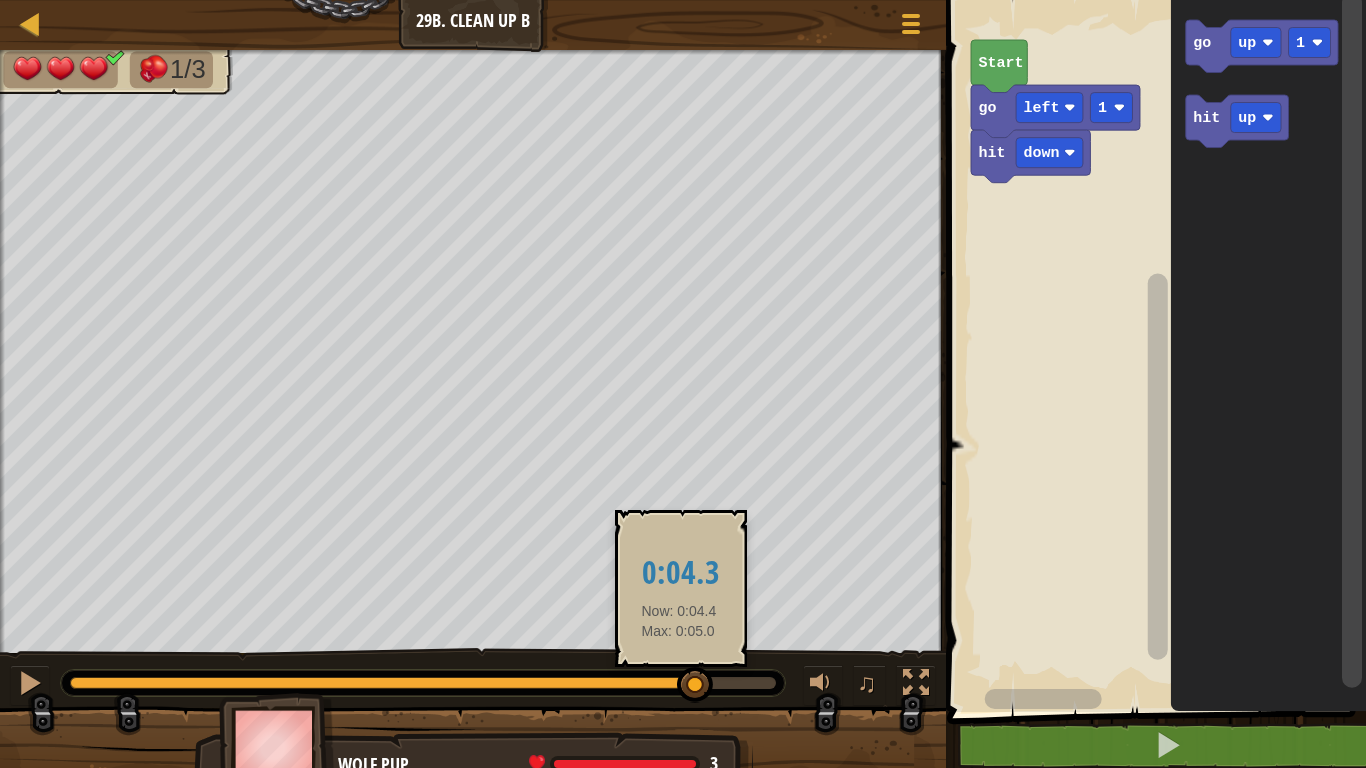 click at bounding box center [695, 685] 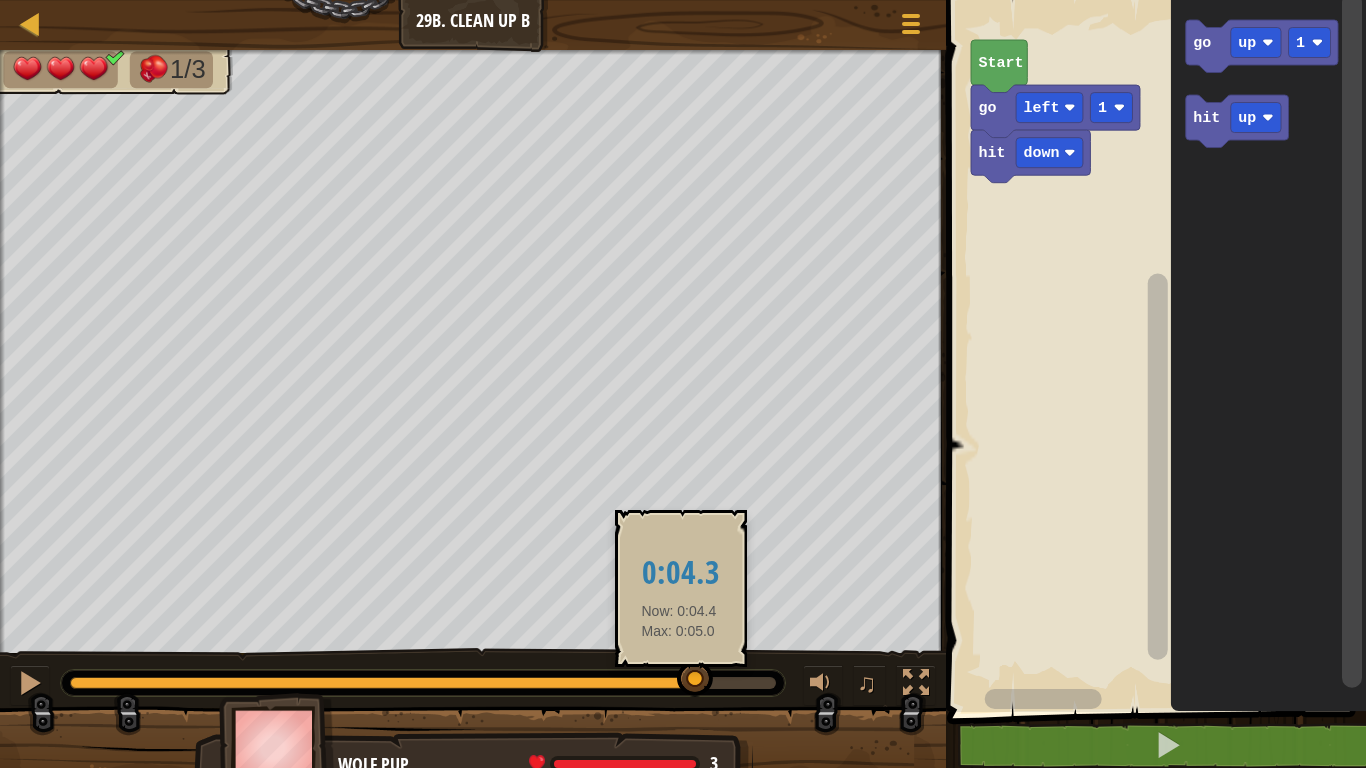 click at bounding box center (695, 679) 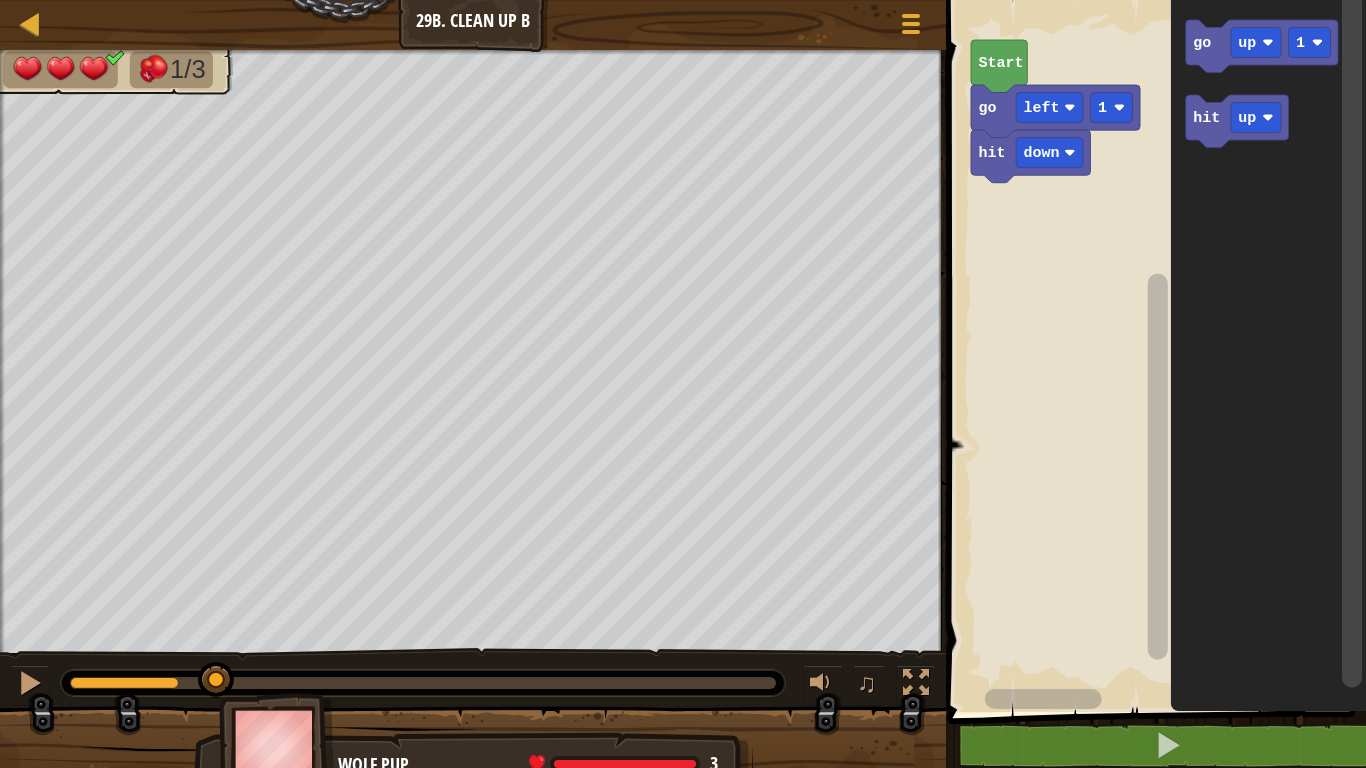 drag, startPoint x: 679, startPoint y: 680, endPoint x: 177, endPoint y: 754, distance: 507.42487 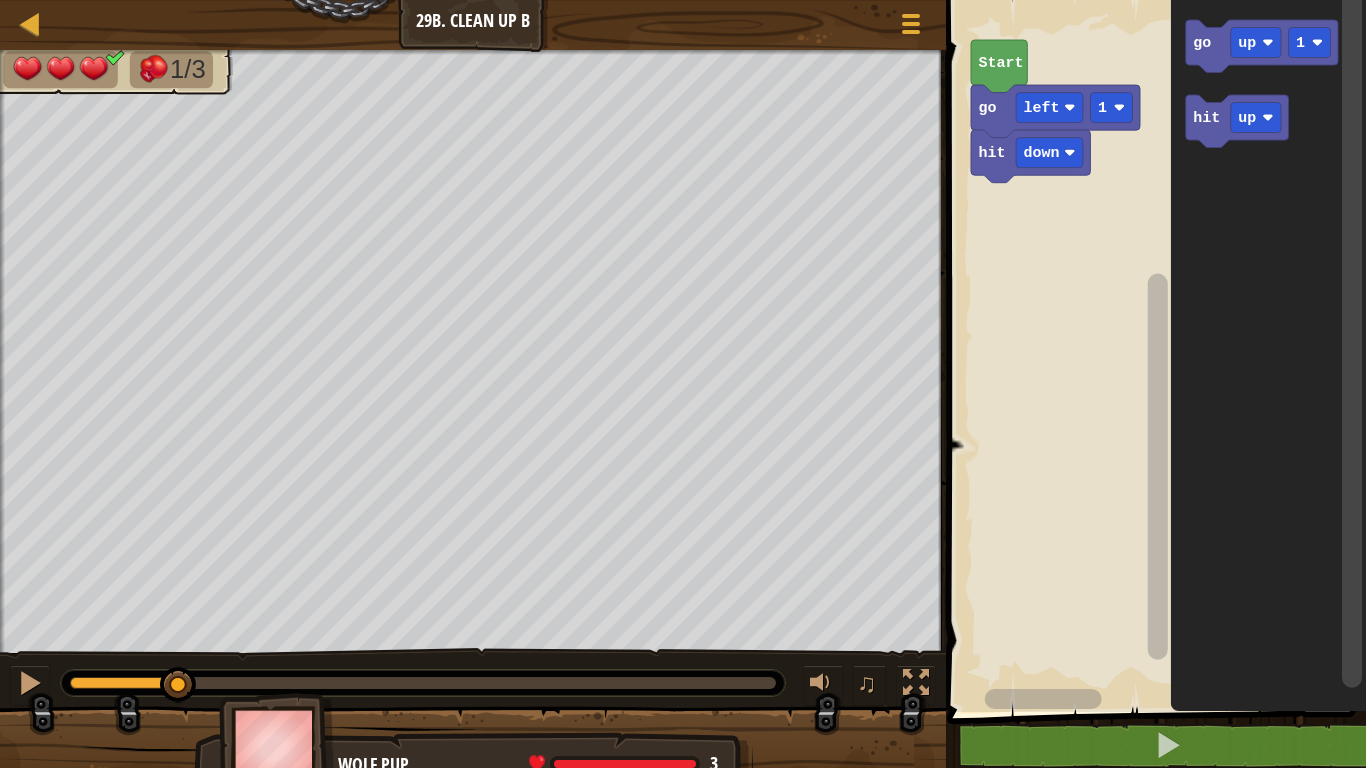 drag, startPoint x: 190, startPoint y: 725, endPoint x: 181, endPoint y: 705, distance: 21.931713 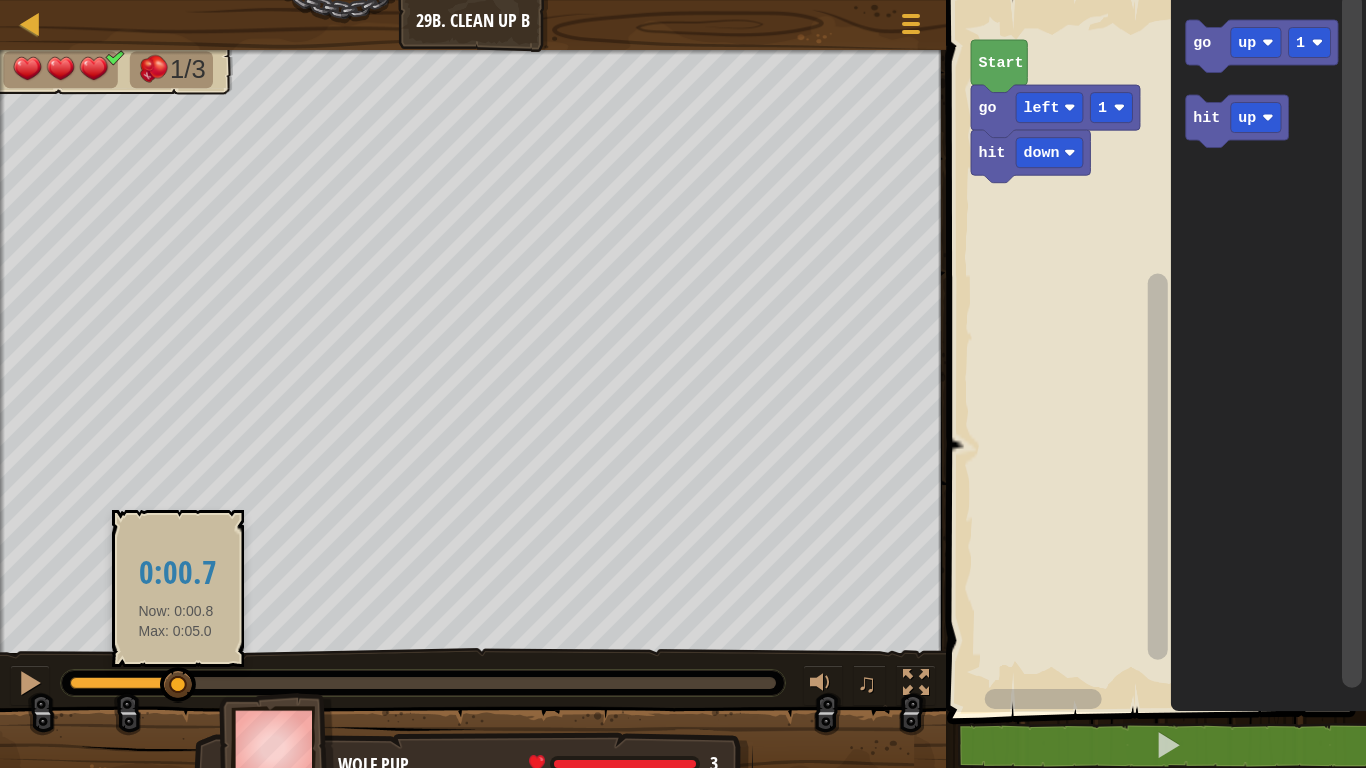 click at bounding box center (423, 683) 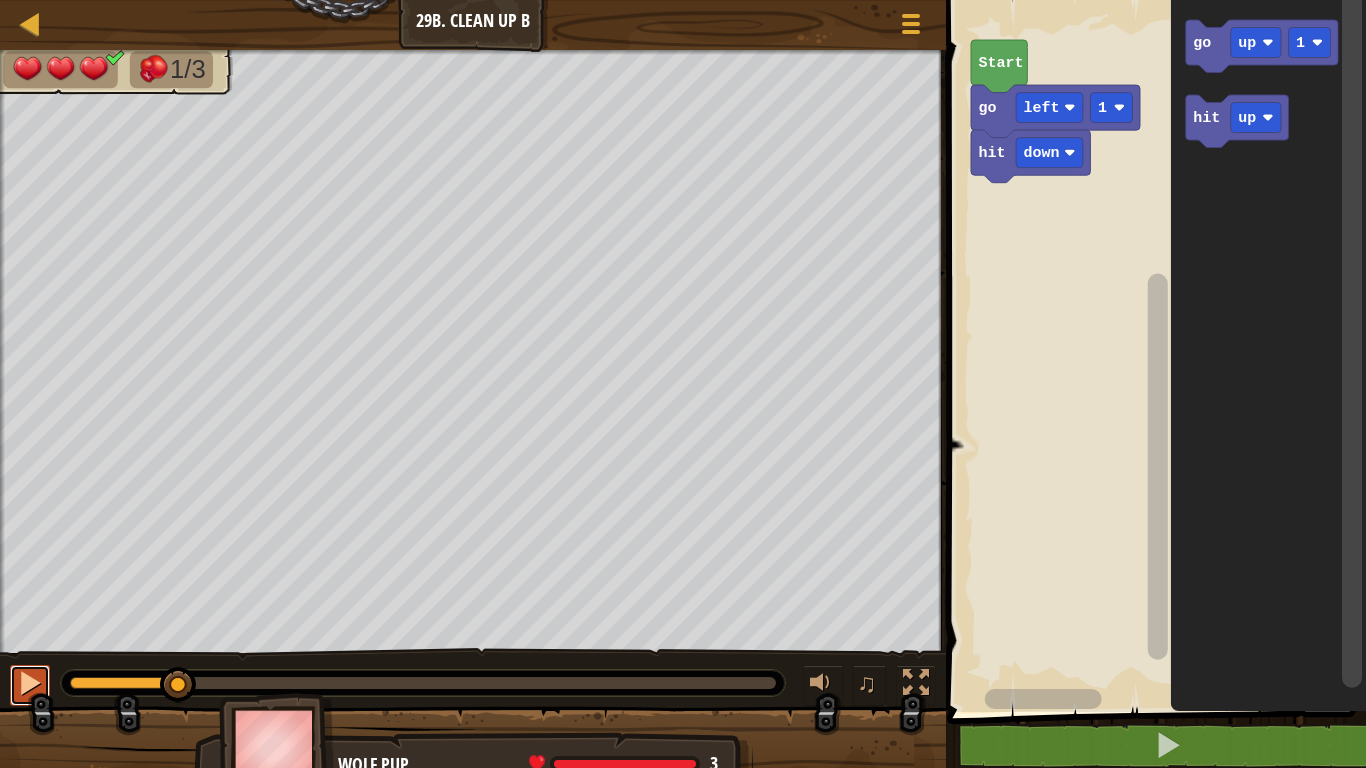click at bounding box center [30, 683] 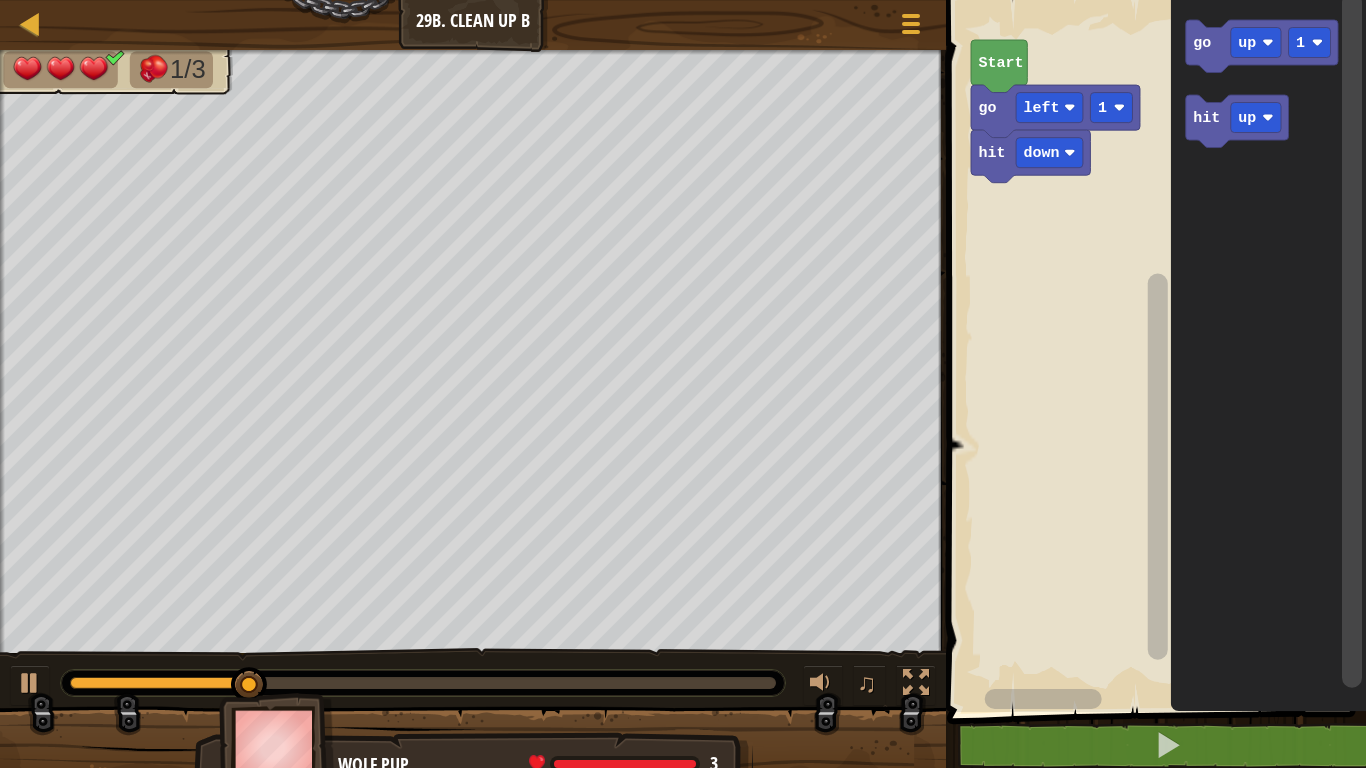 drag, startPoint x: 336, startPoint y: 653, endPoint x: 337, endPoint y: 670, distance: 17.029387 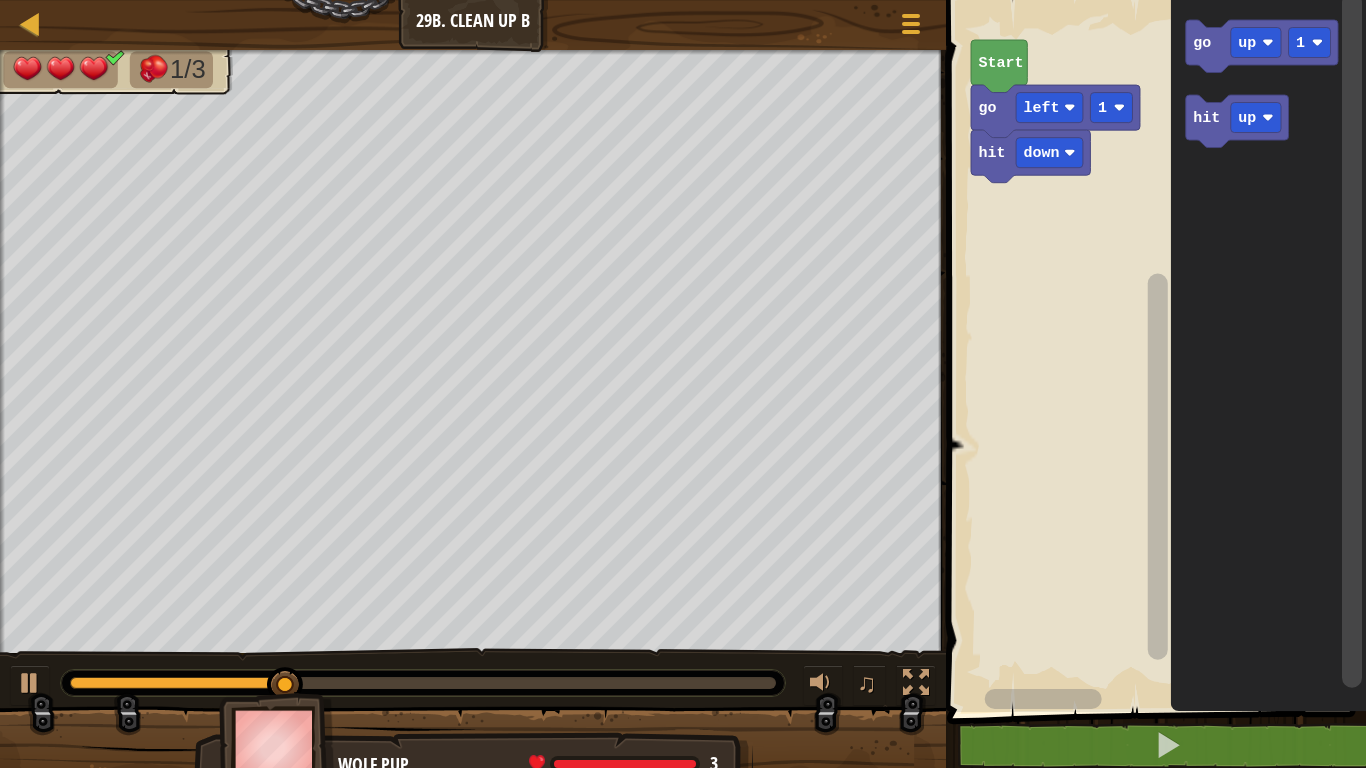 click at bounding box center (423, 683) 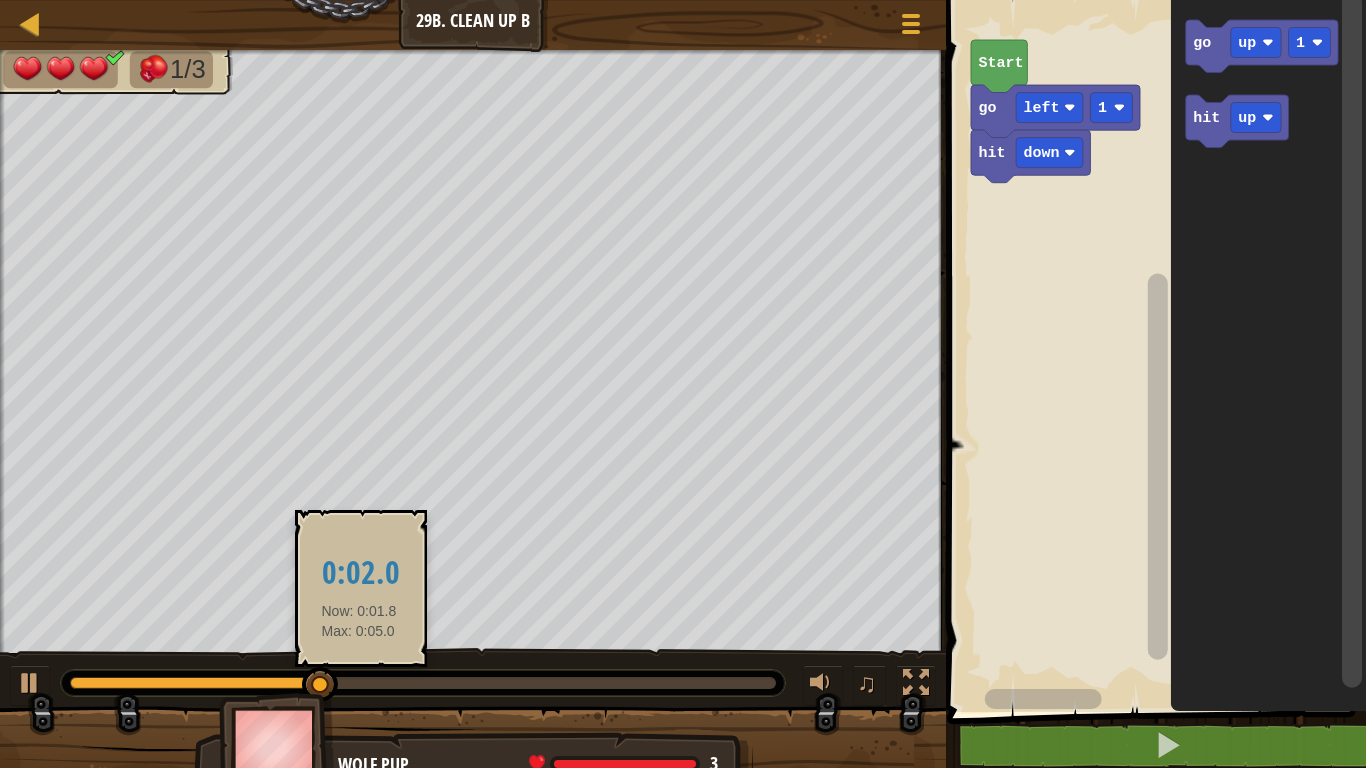 click at bounding box center (423, 683) 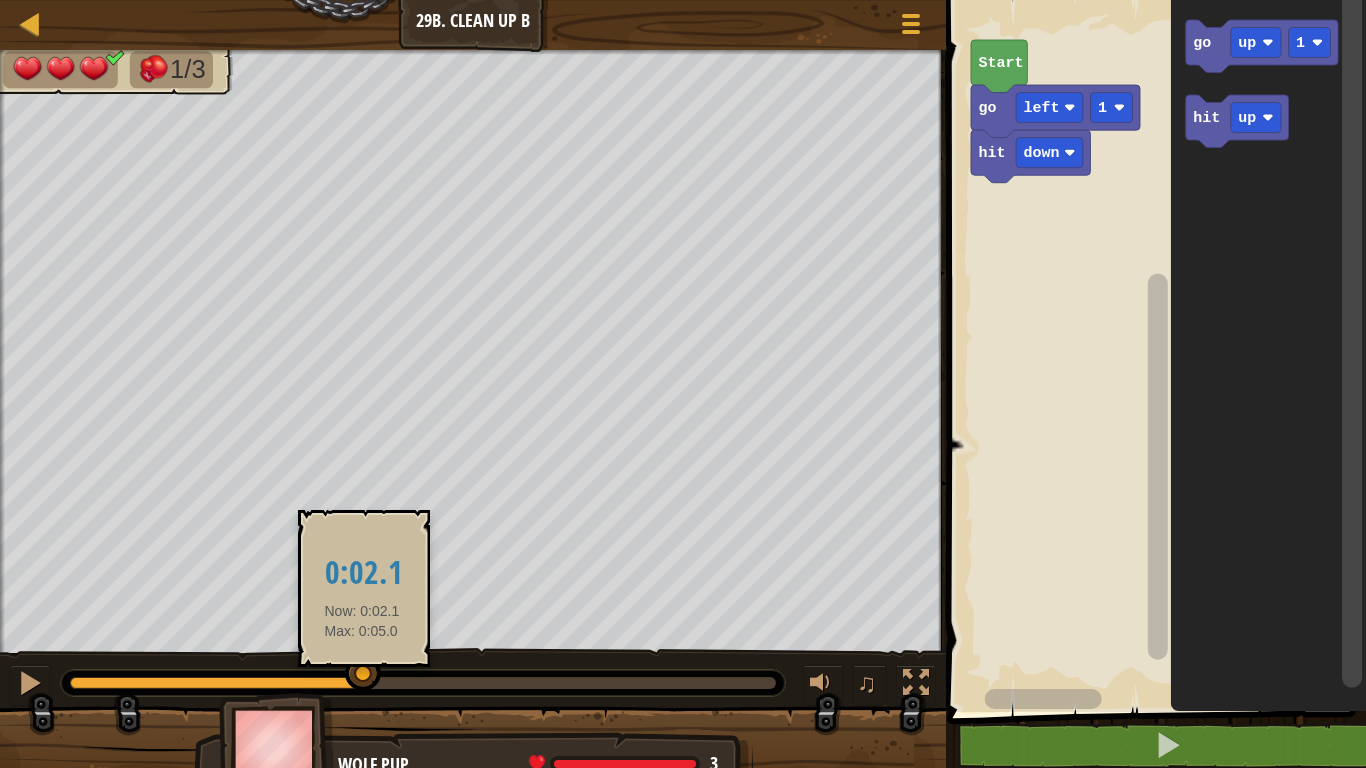 click at bounding box center [363, 674] 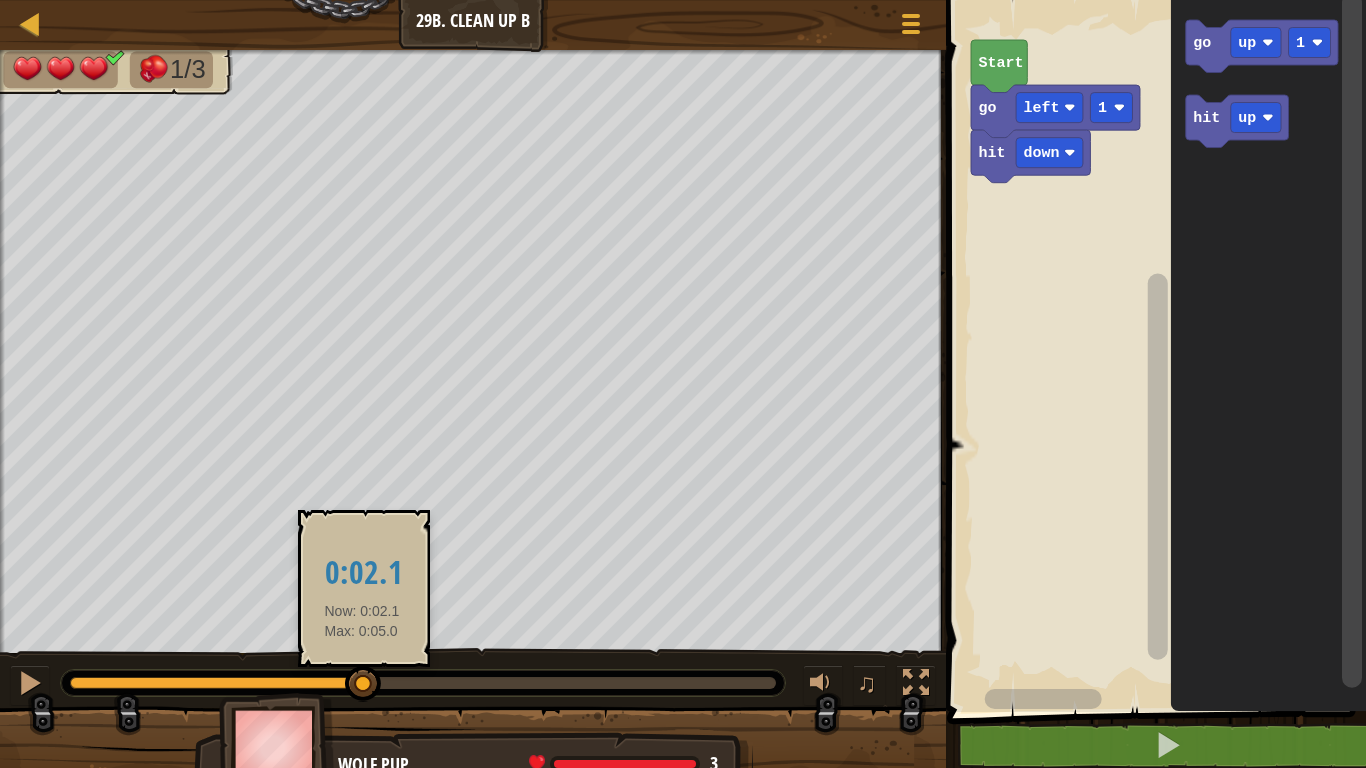 click at bounding box center [363, 684] 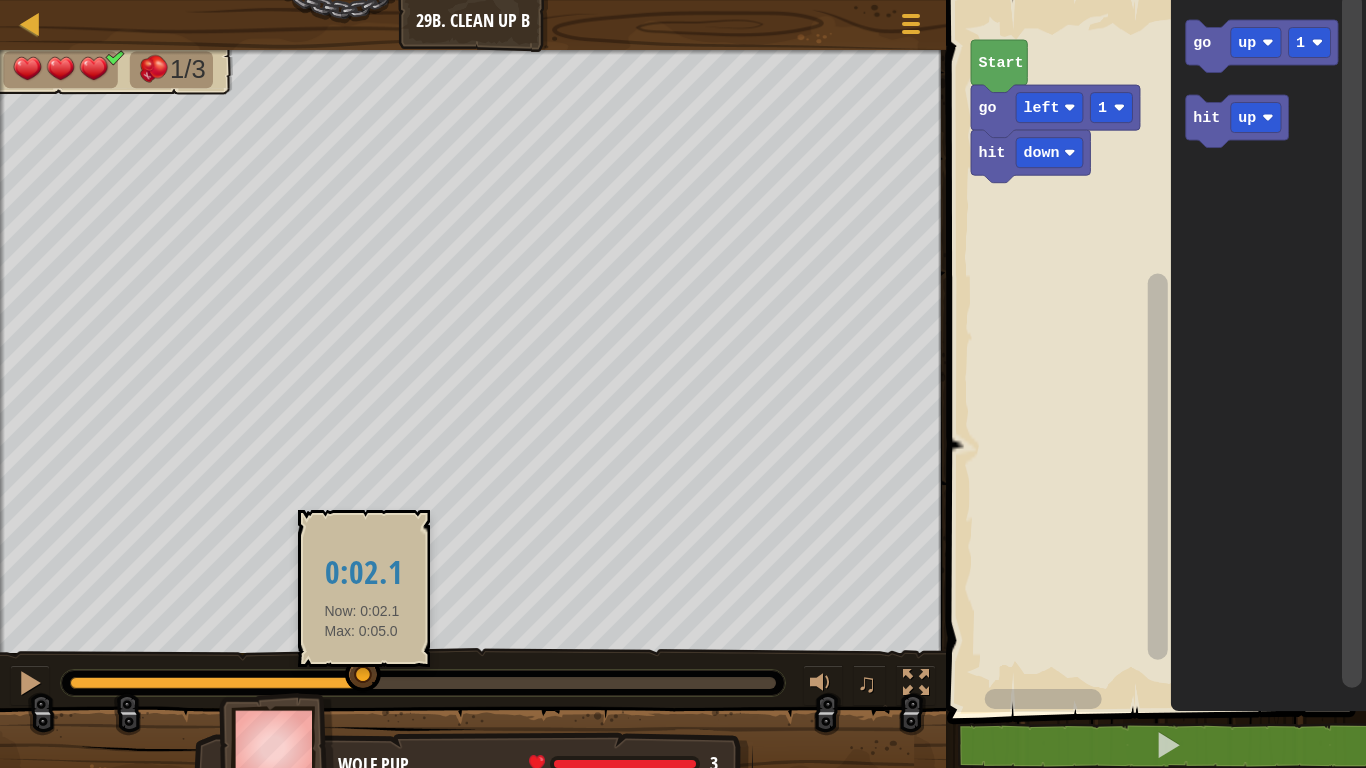 drag, startPoint x: 362, startPoint y: 685, endPoint x: 347, endPoint y: 686, distance: 15.033297 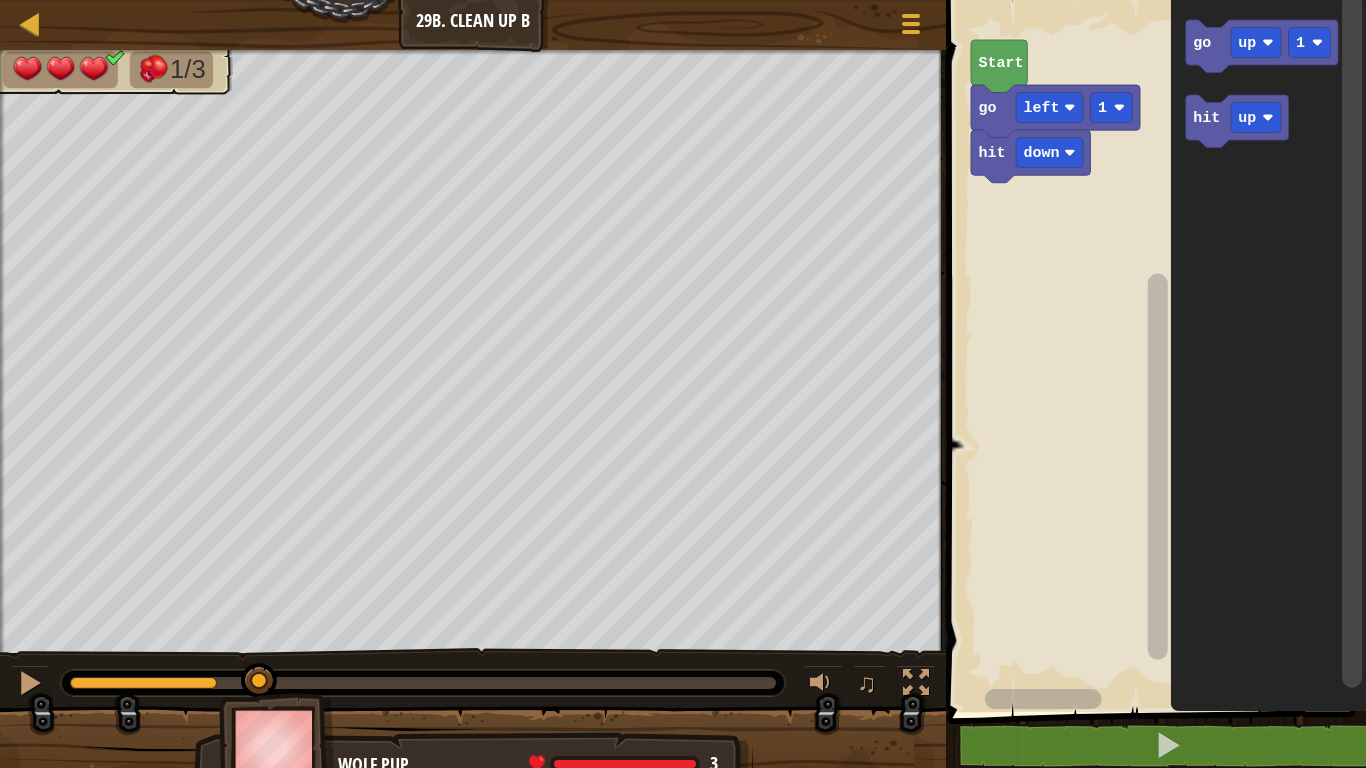 drag, startPoint x: 347, startPoint y: 686, endPoint x: 213, endPoint y: 699, distance: 134.62912 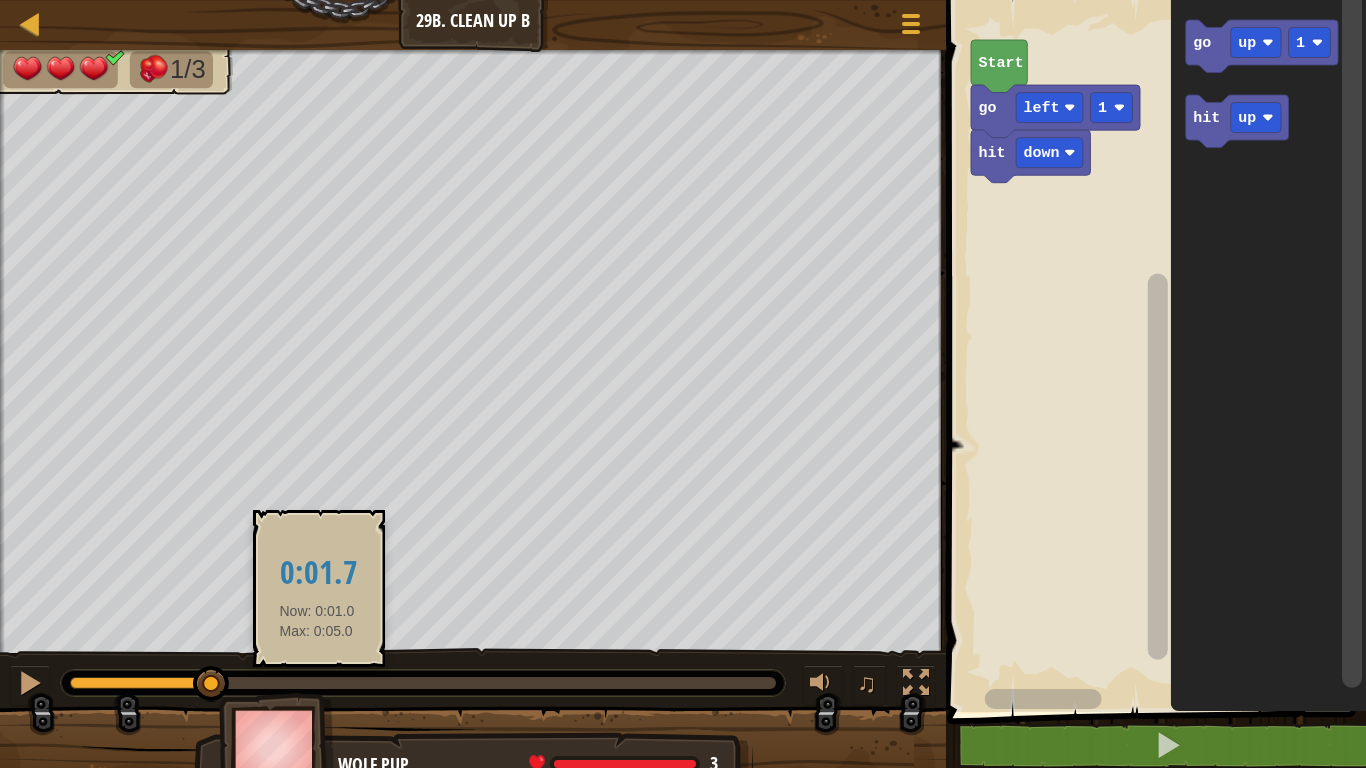 click at bounding box center [423, 683] 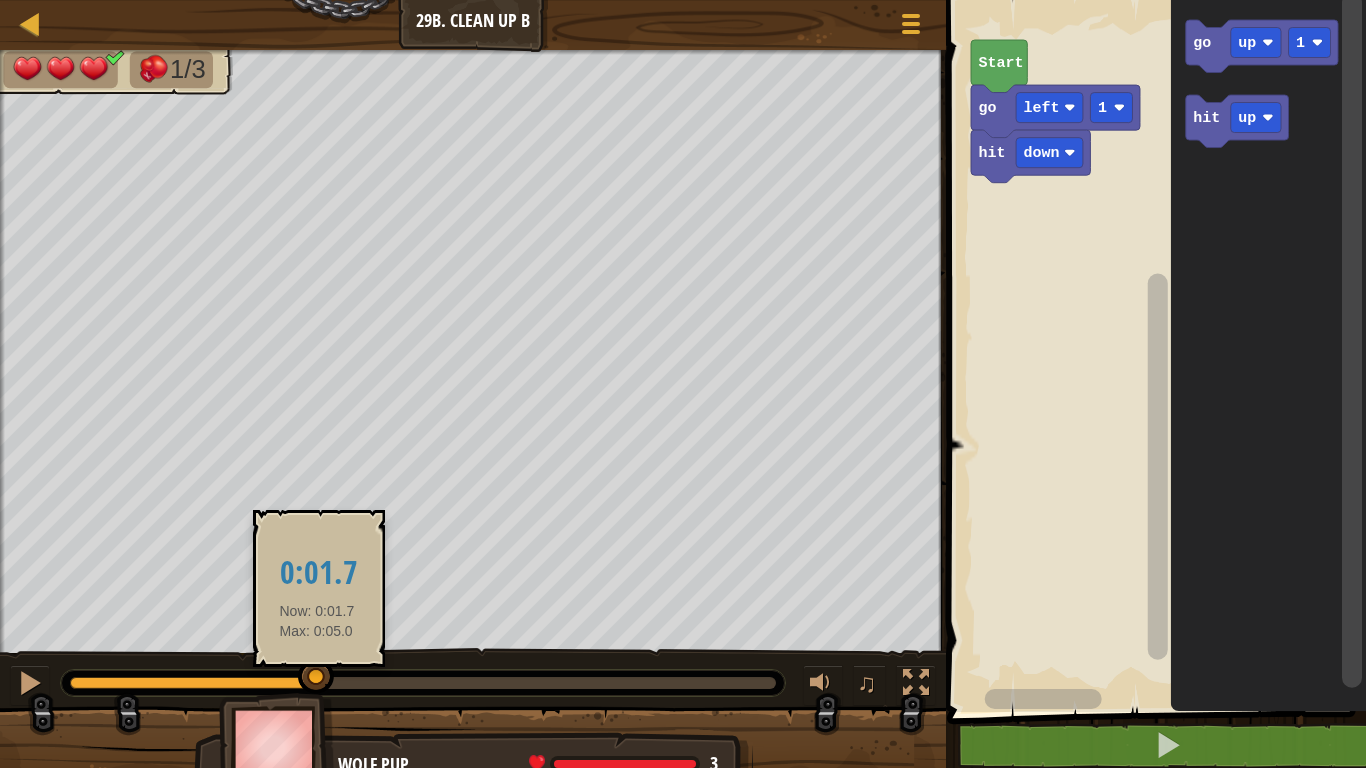 drag, startPoint x: 317, startPoint y: 684, endPoint x: 297, endPoint y: 682, distance: 20.09975 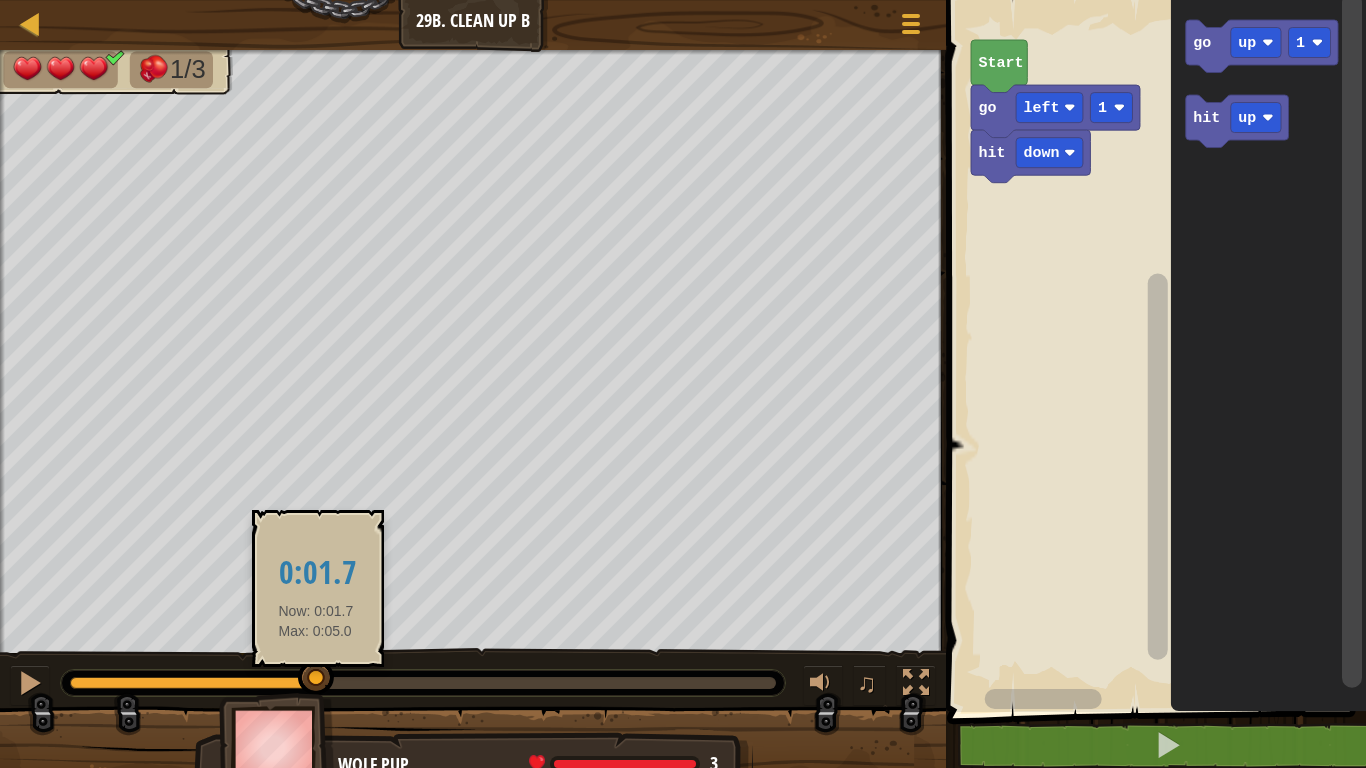 click at bounding box center (316, 678) 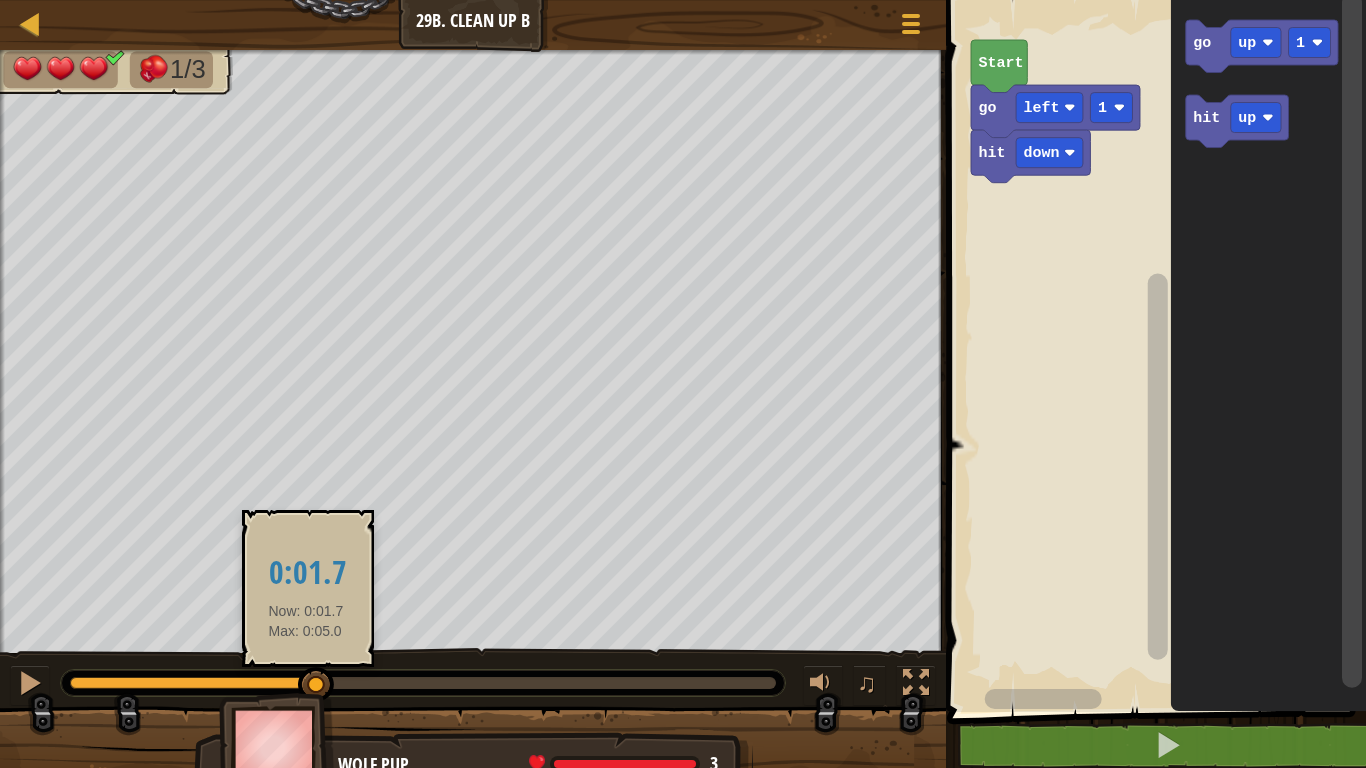 click at bounding box center (423, 683) 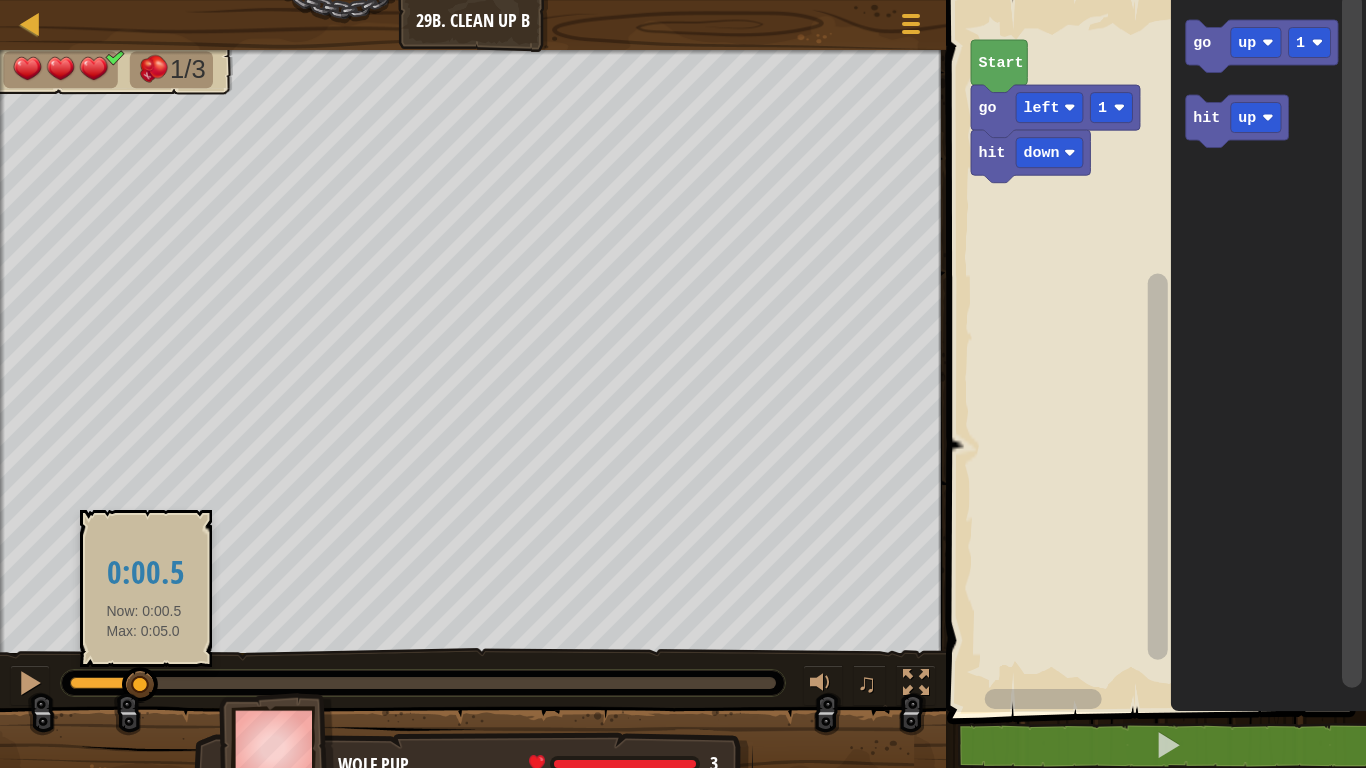 drag, startPoint x: 219, startPoint y: 688, endPoint x: 83, endPoint y: 713, distance: 138.2787 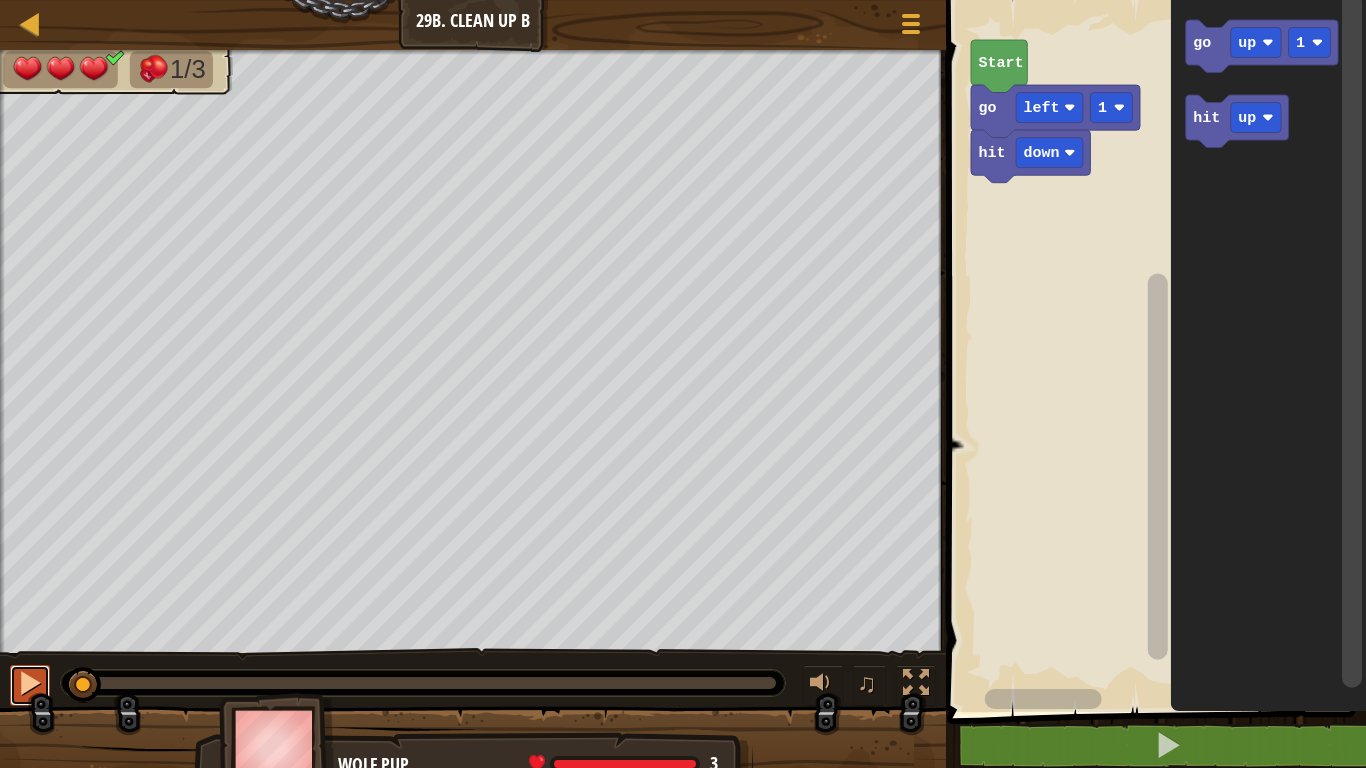 click at bounding box center (30, 683) 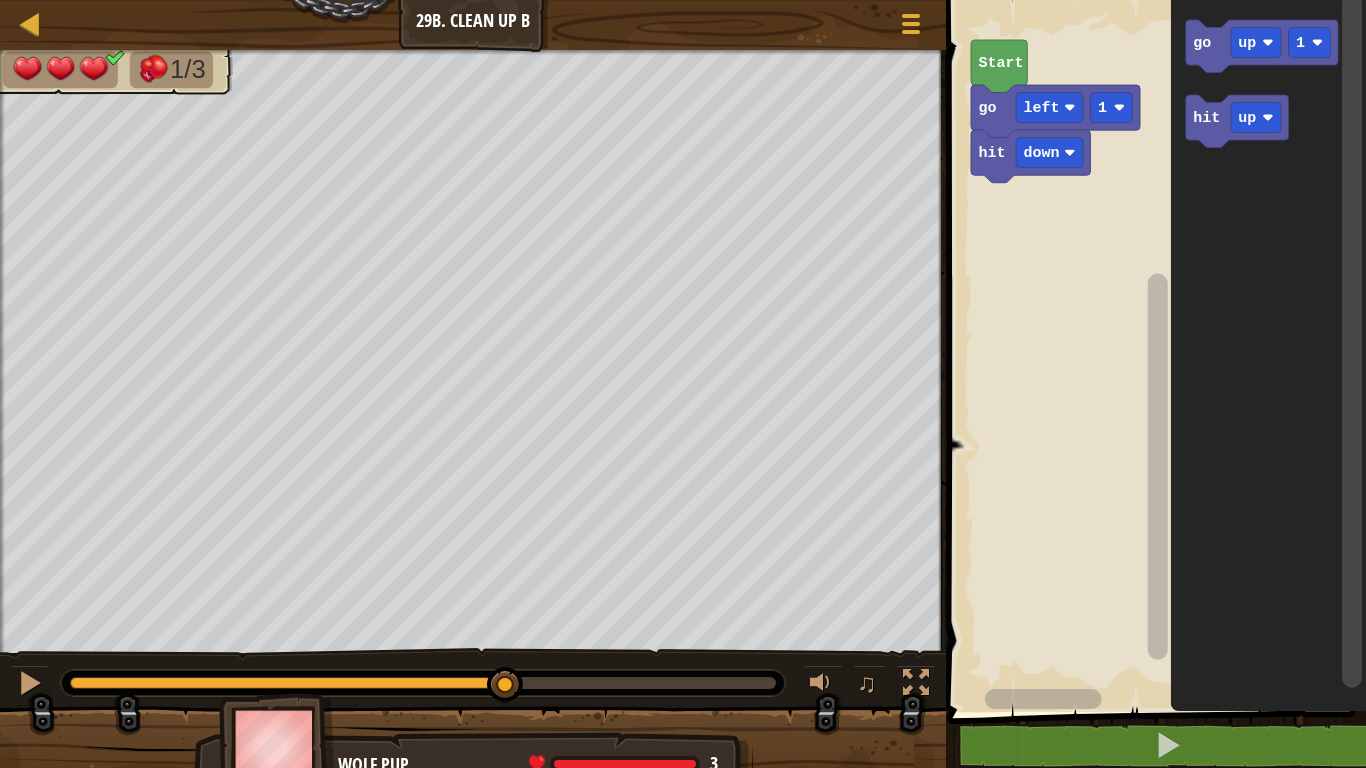 click on "Map Junior 29b. Clean Up B Game Menu 1     הההההההההההההההההההההההההההההההההההההההההההההההההההההההההההההההההההההההההההההההההההההההההההההההההההההההההההההההההההההההההההההההההההההההההההההההההההההההההההההההההההההההההההההההההההההההההההההההההההההההההההההההההההההההההההההההההההההההההההההההההההההההההההההההה XXXXXXXXXXXXXXXXXXXXXXXXXXXXXXXXXXXXXXXXXXXXXXXXXXXXXXXXXXXXXXXXXXXXXXXXXXXXXXXXXXXXXXXXXXXXXXXXXXXXXXXXXXXXXXXXXXXXXXXXXXXXXXXXXXXXXXXXXXXXXXXXXXXXXXXXXXXXXXXXXXXXXXXXXXXXXXXXXXXXXXXXXXXXXXXXXXXXXXXXXXXXXXXXXXXXXXXXXXXXXXXXXXXXXXXXXXXXXXXXXXXXXXXXXXXXXXXX Solution × Blocks 1 2 3 go ( 'left' ,   1 ) hit ( 'down' )     hit down go left 1 Start go up 1 hit up Code Saved Programming language : JavaScript Statement   /  Call   /  go hit × Fix Your Code 1/3 ♫ 3" at bounding box center [683, 384] 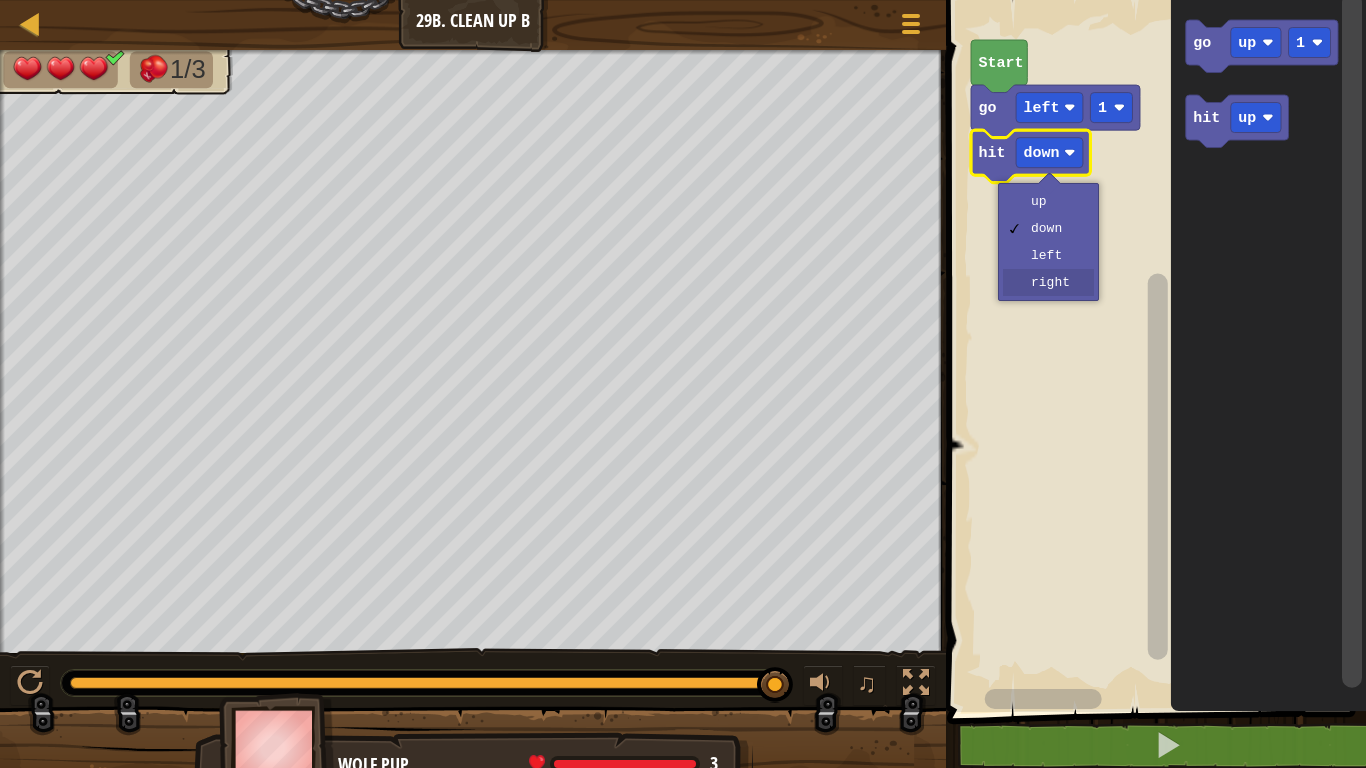 click 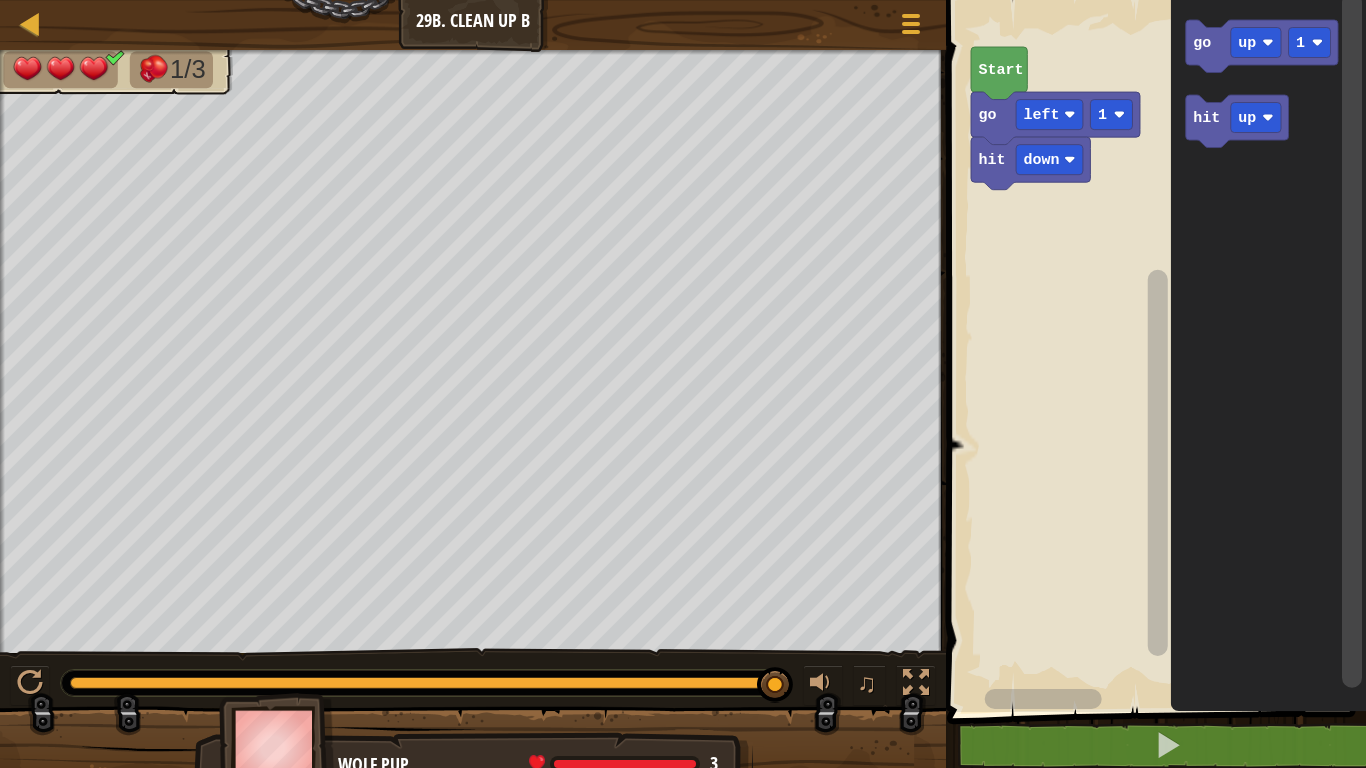 click 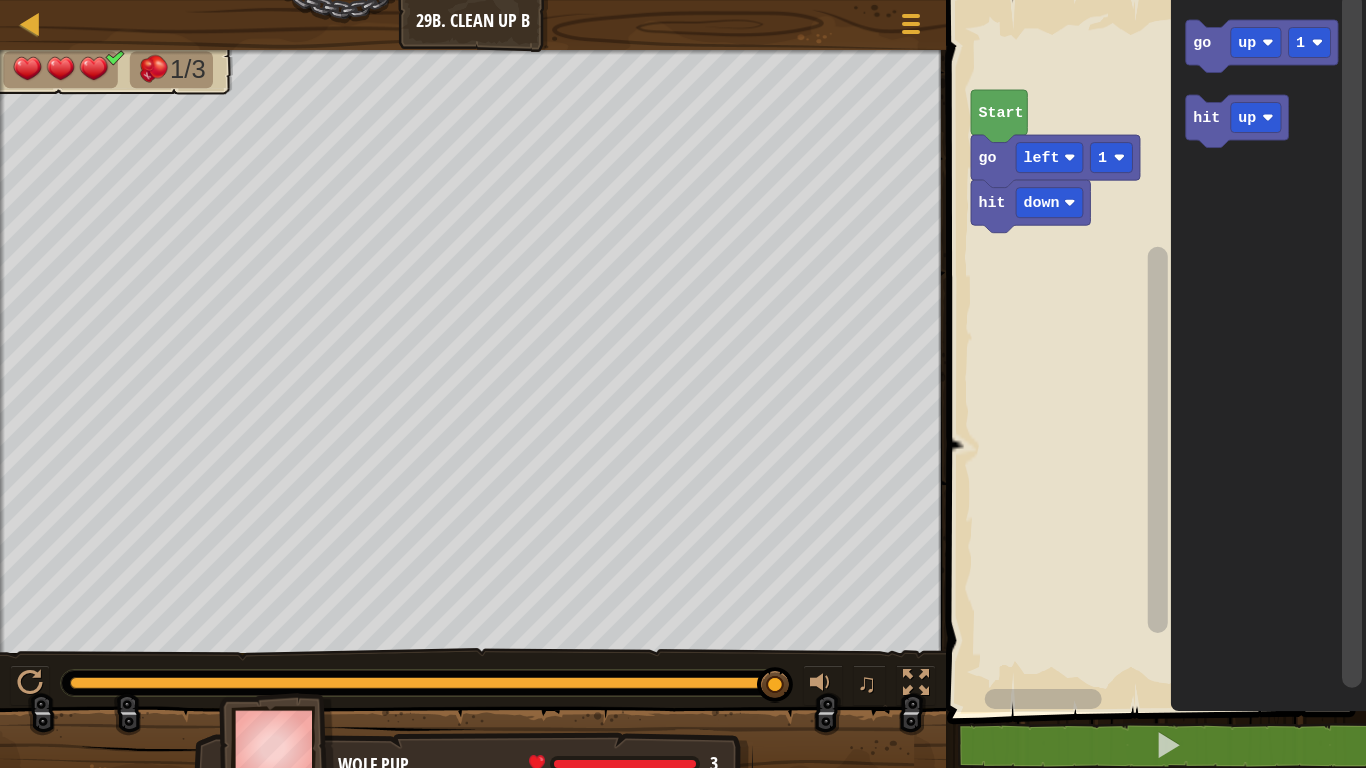 click 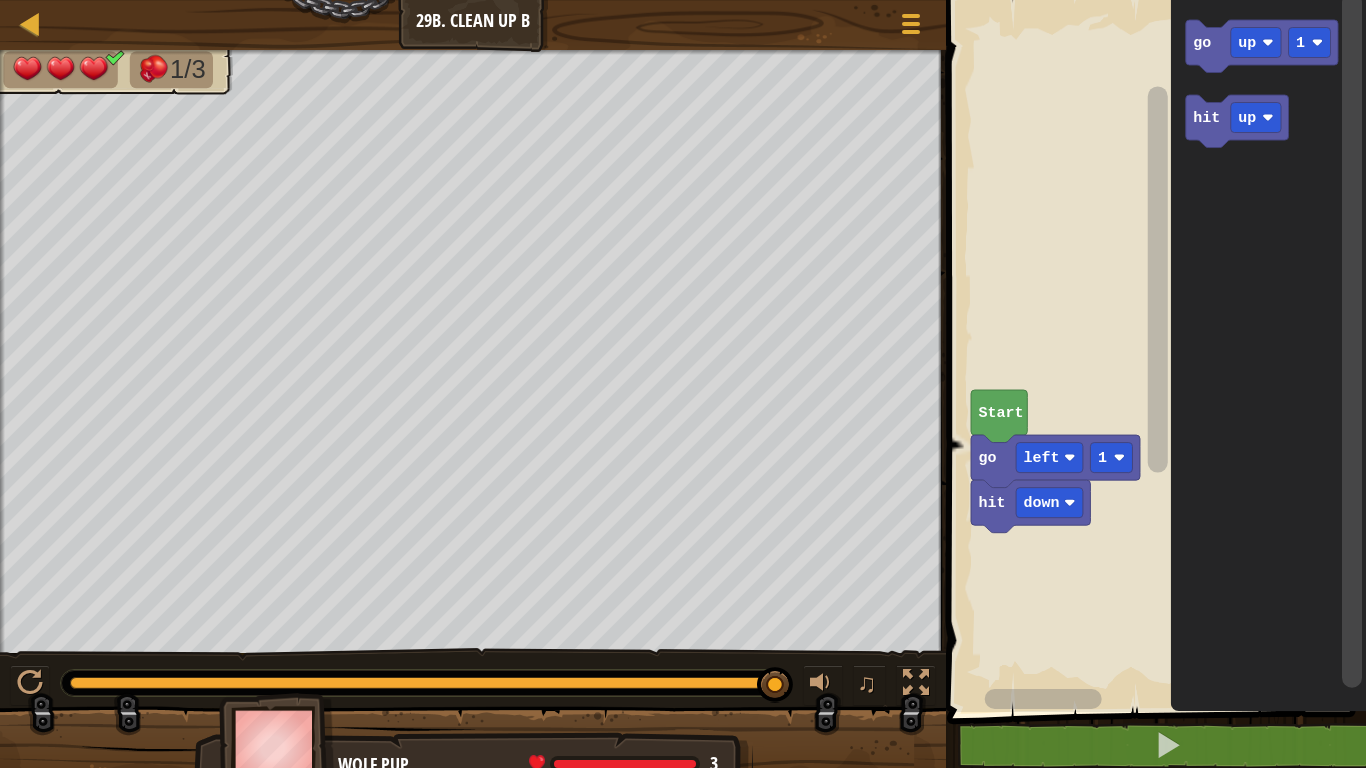 click 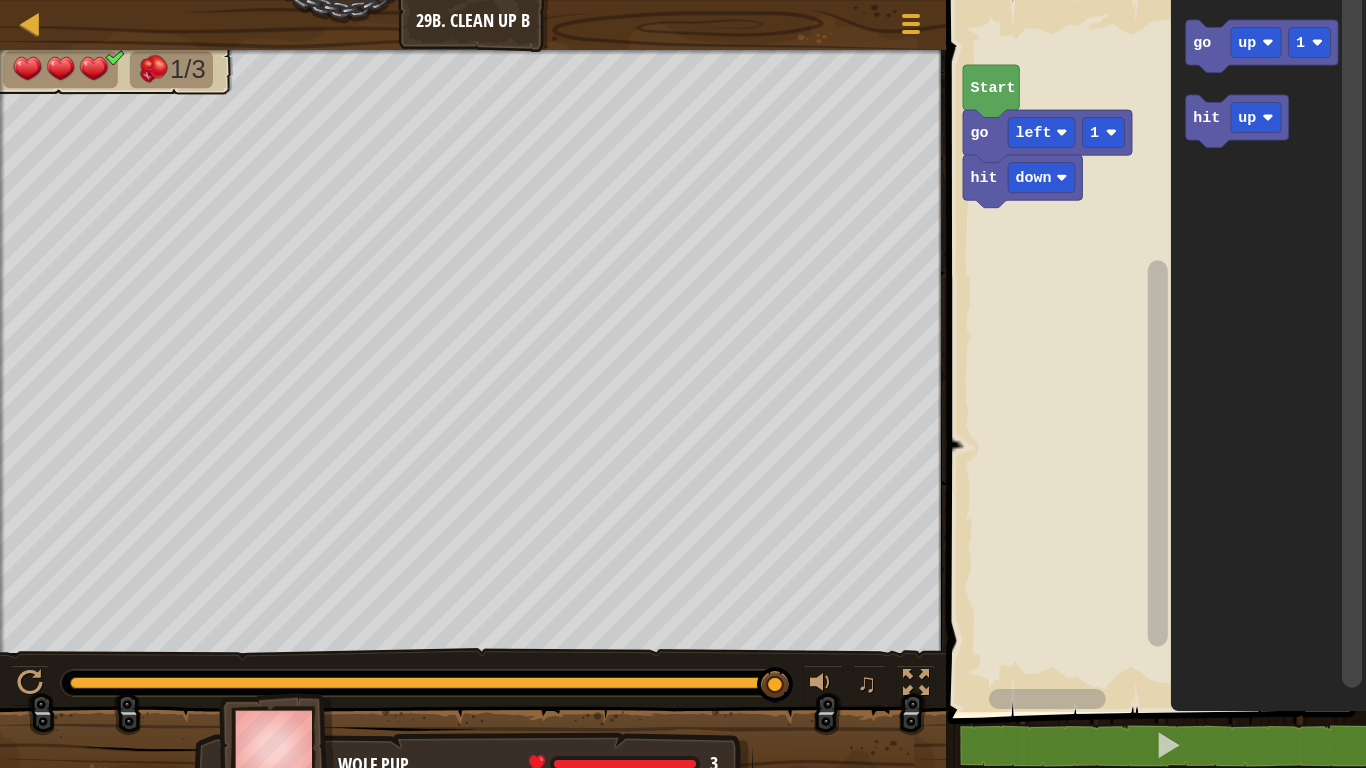 click 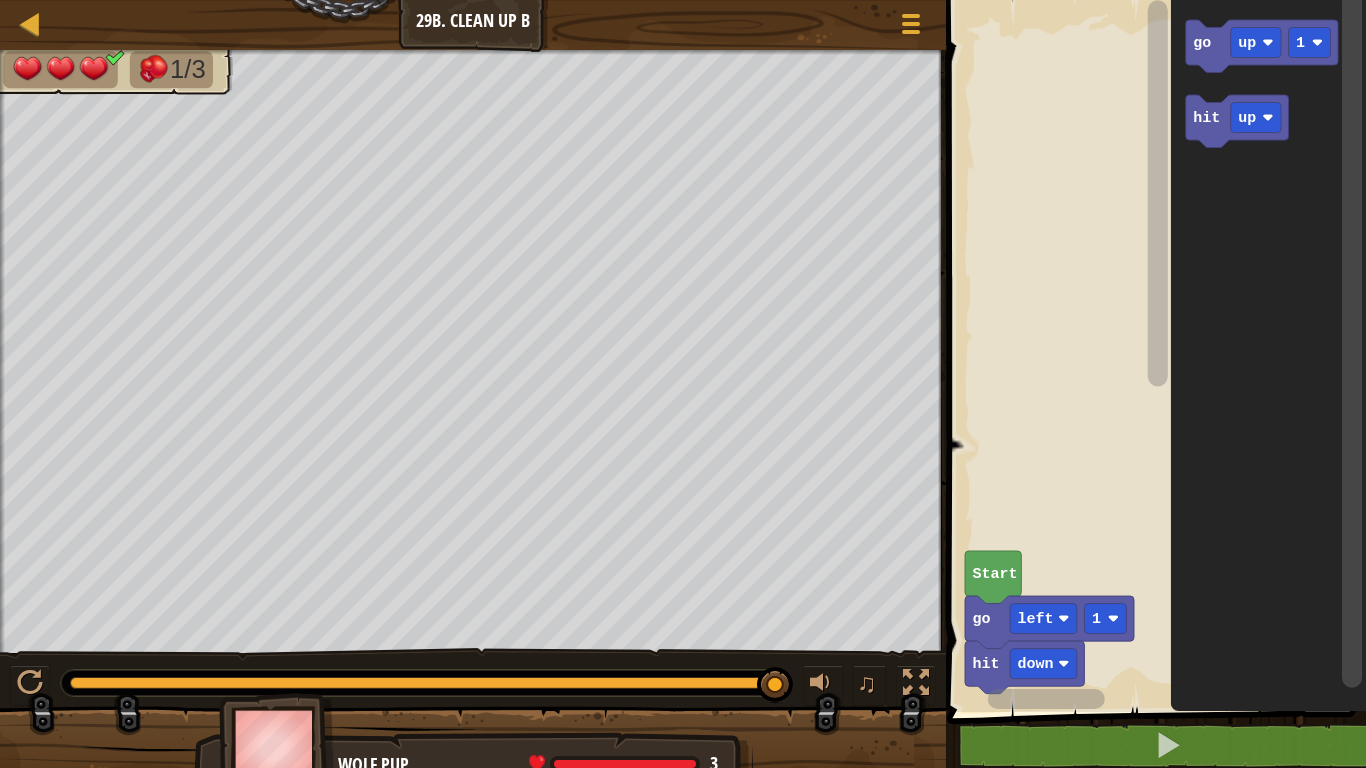 click 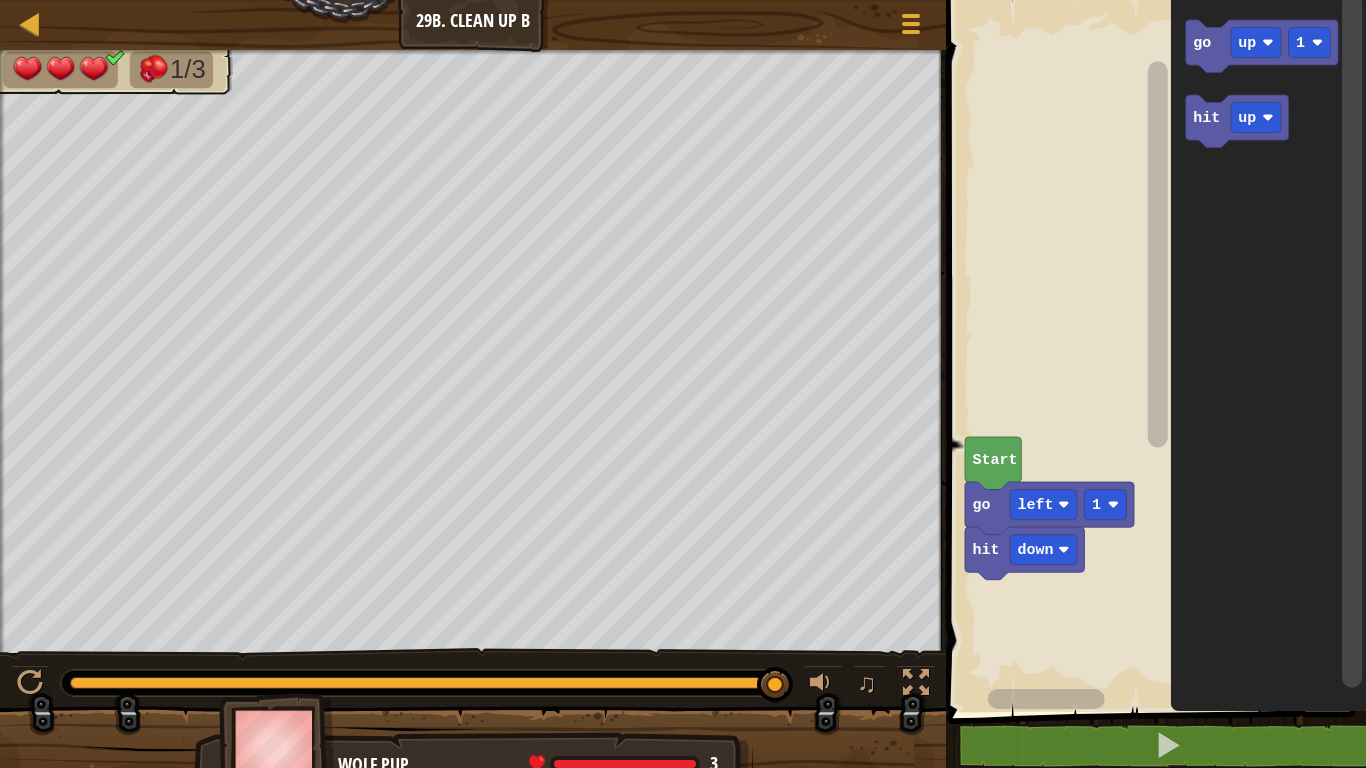 click 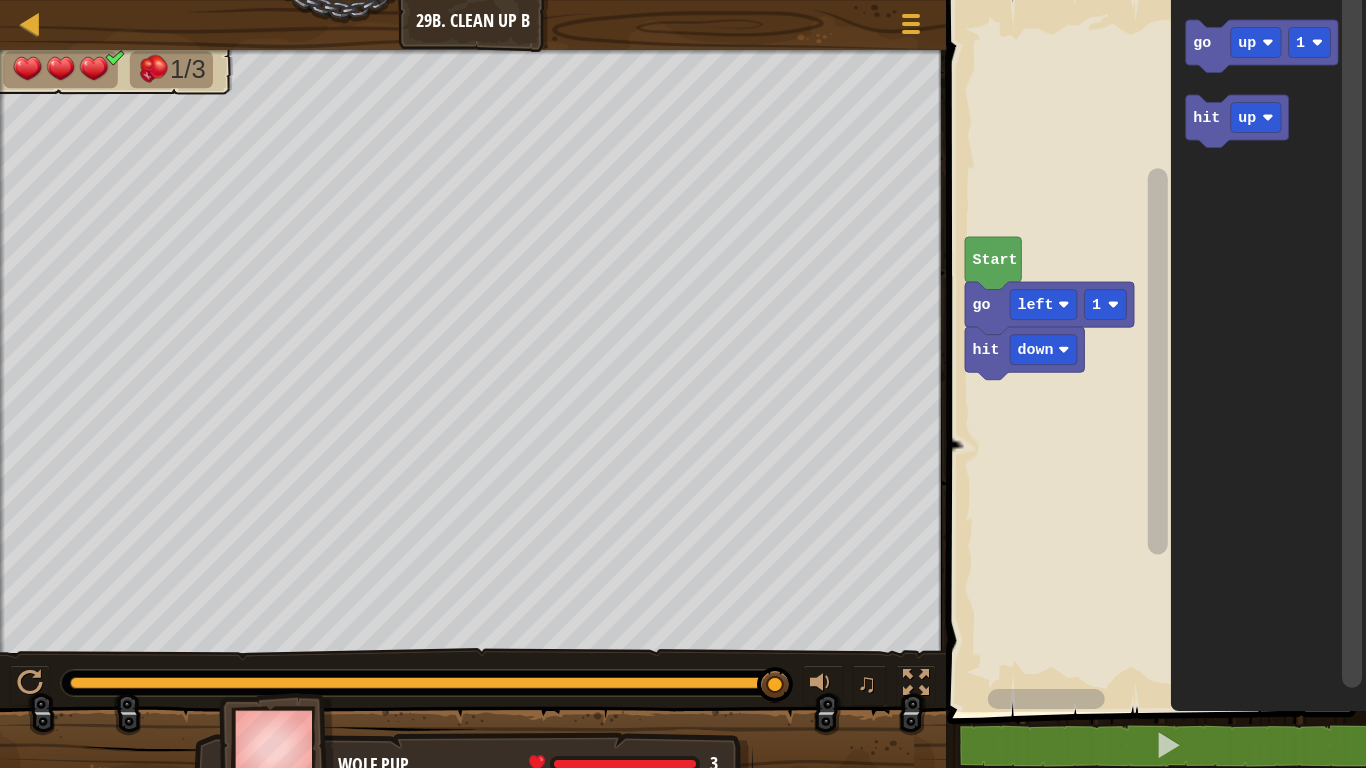 click 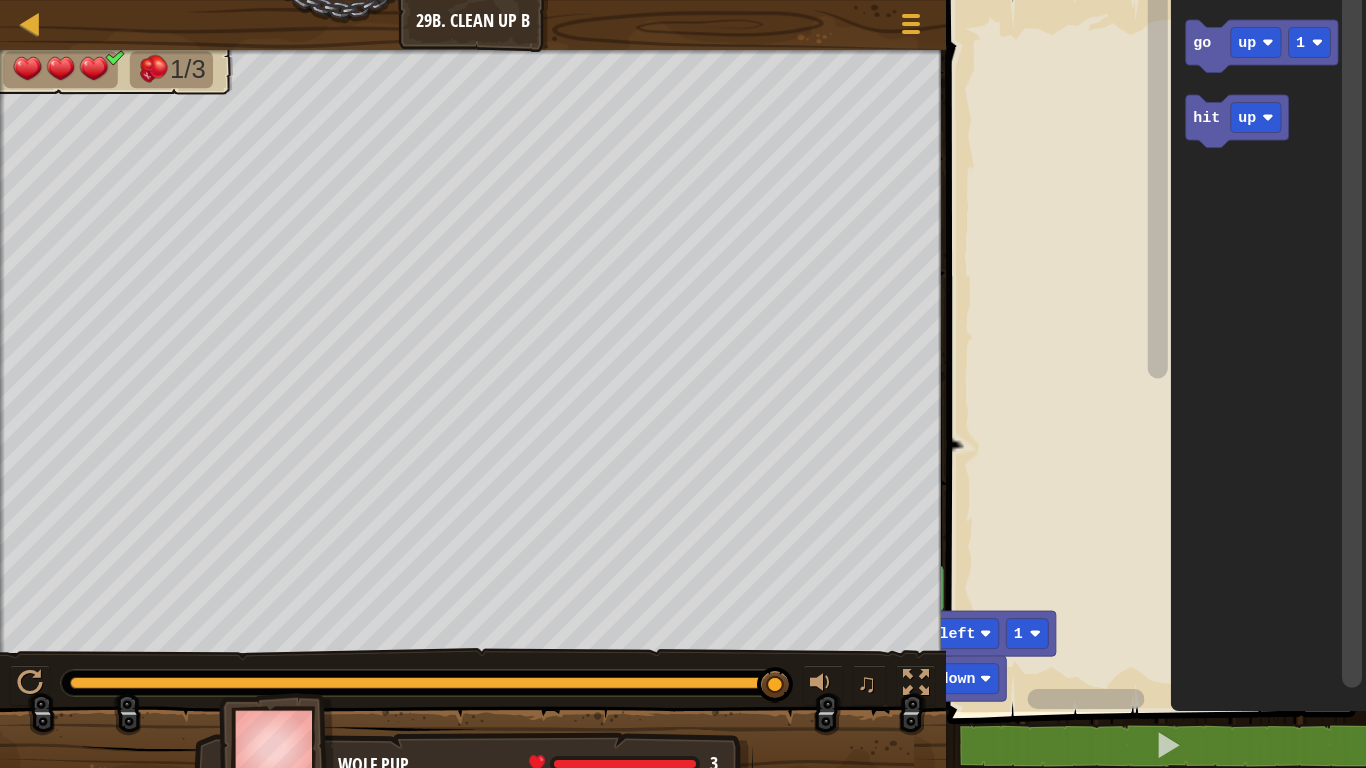 click 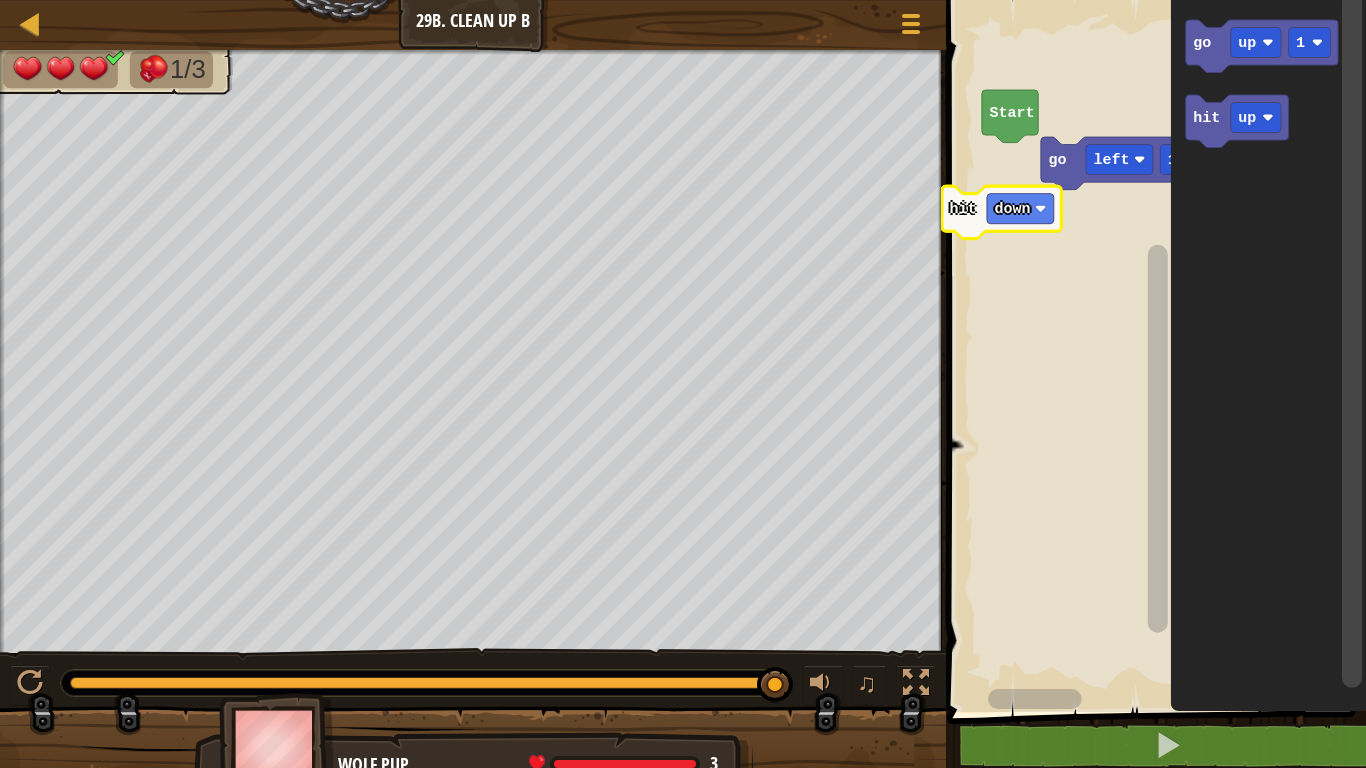 click 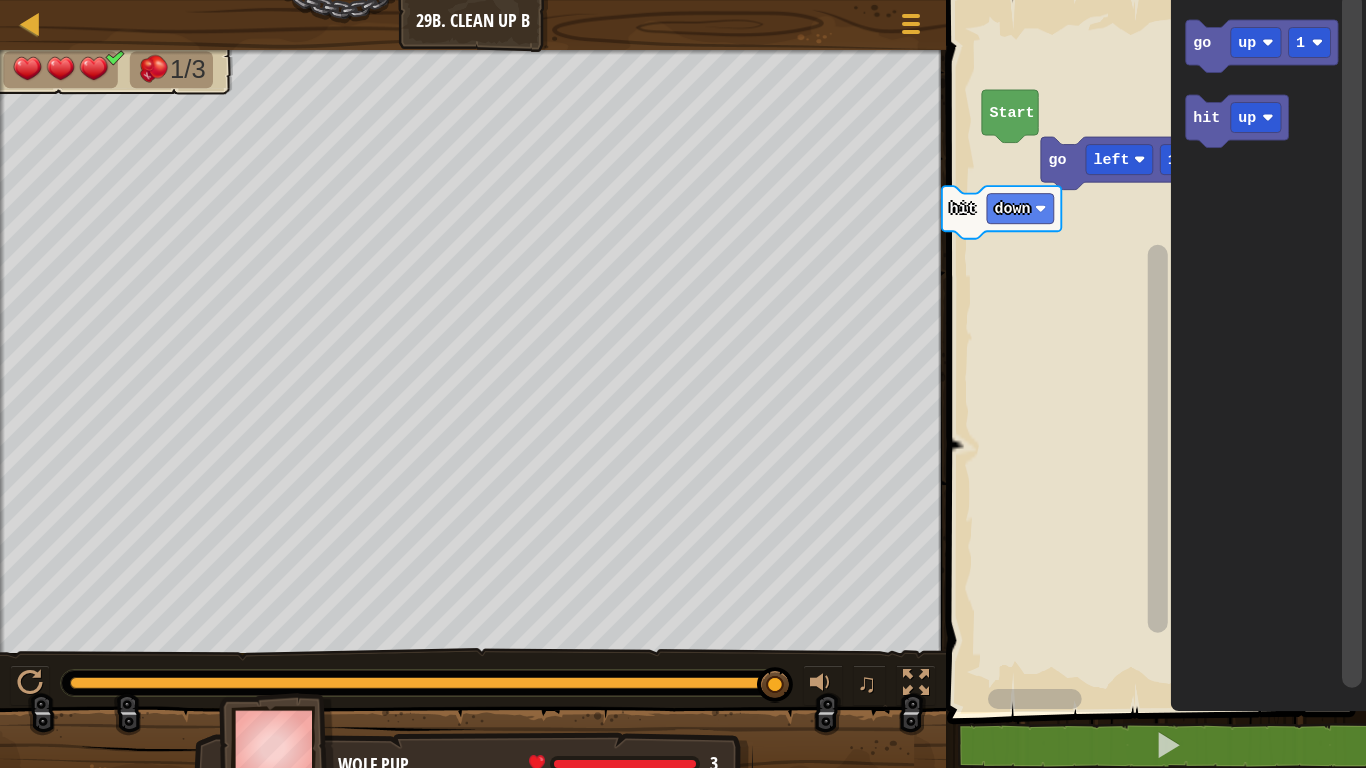click 